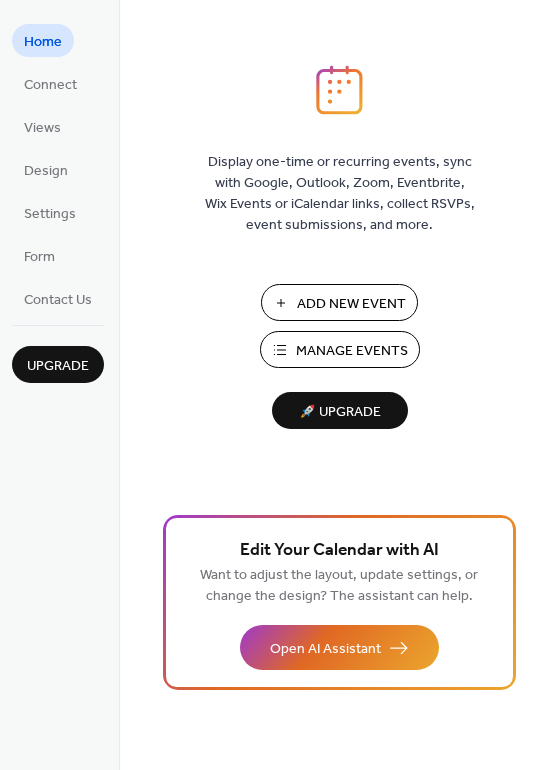 scroll, scrollTop: 0, scrollLeft: 0, axis: both 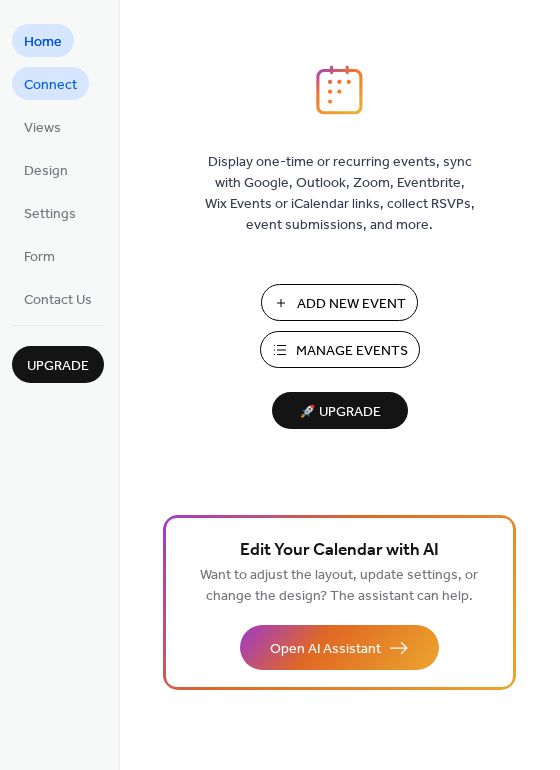 click on "Connect" at bounding box center [50, 85] 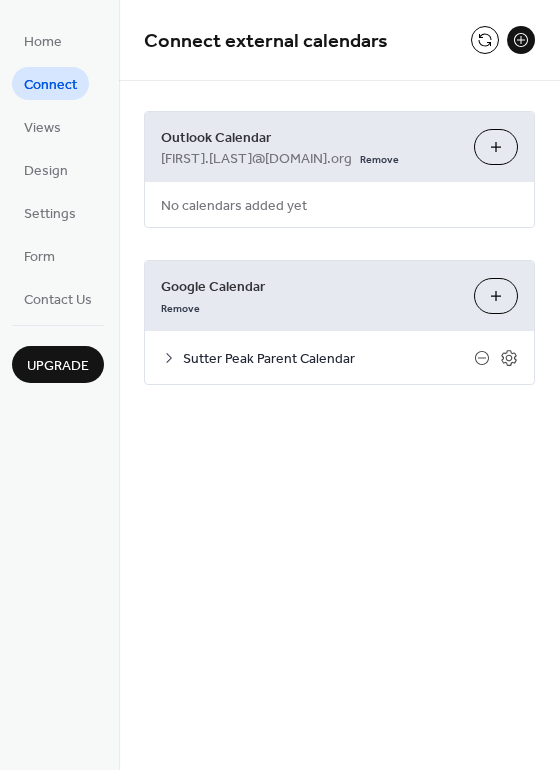 click 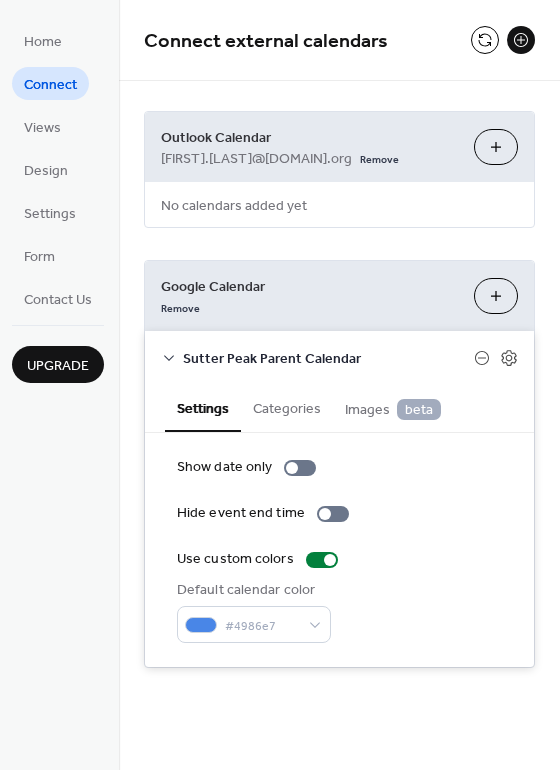 click on "Choose Calendars" at bounding box center (496, 147) 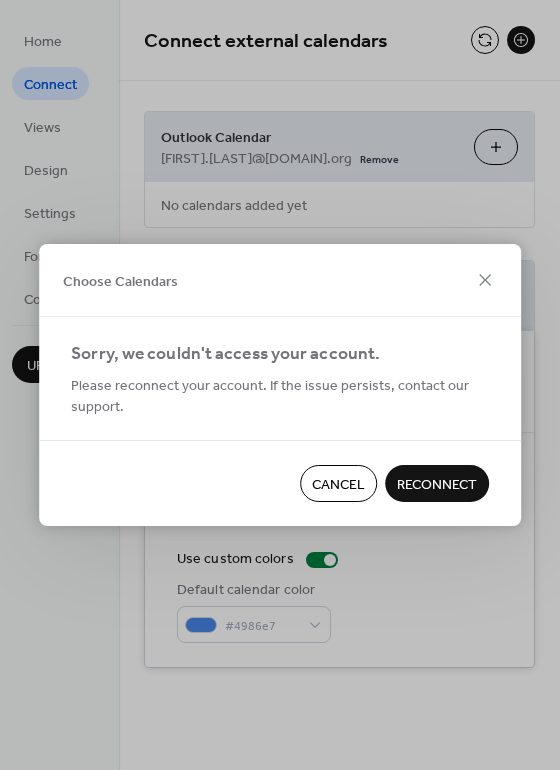 click on "Cancel" at bounding box center (338, 485) 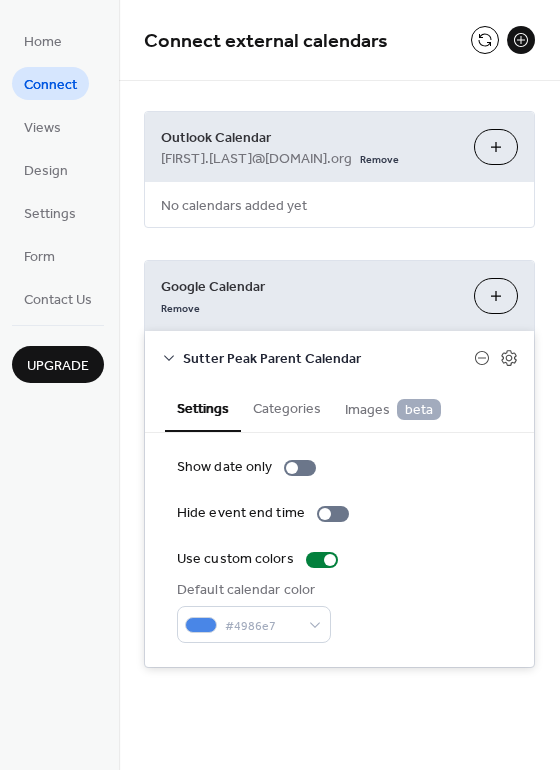 click at bounding box center (521, 40) 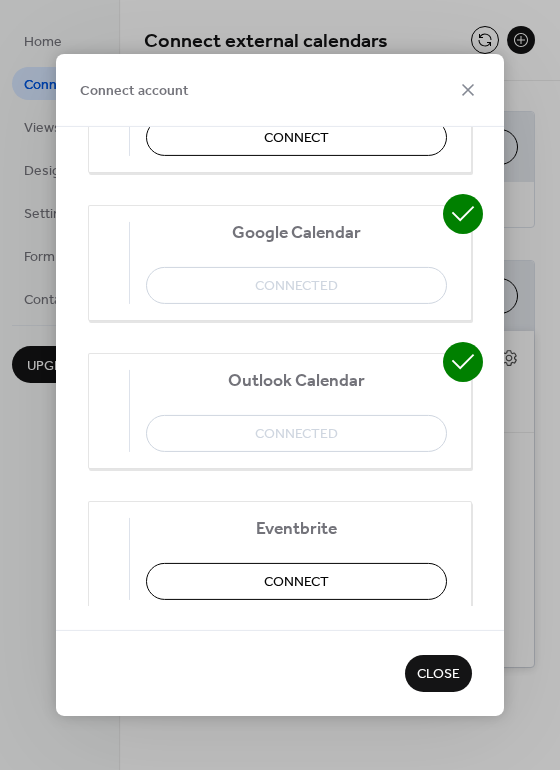 scroll, scrollTop: 0, scrollLeft: 0, axis: both 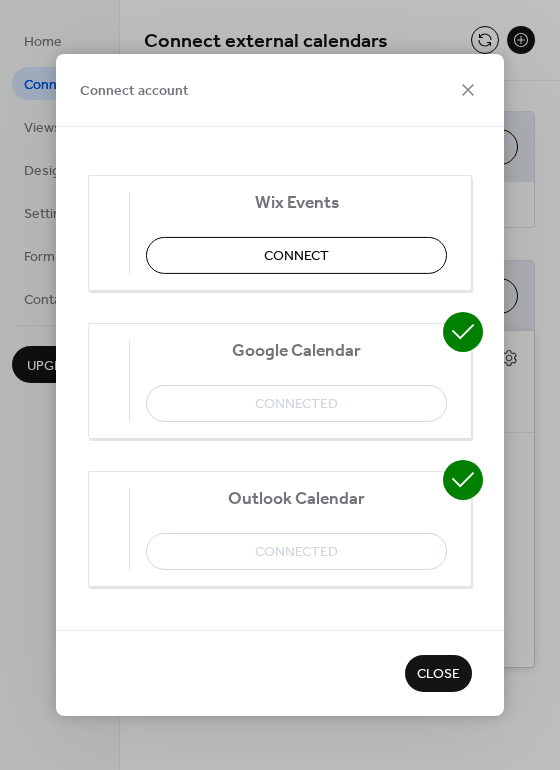 drag, startPoint x: 333, startPoint y: 547, endPoint x: 393, endPoint y: 539, distance: 60.530983 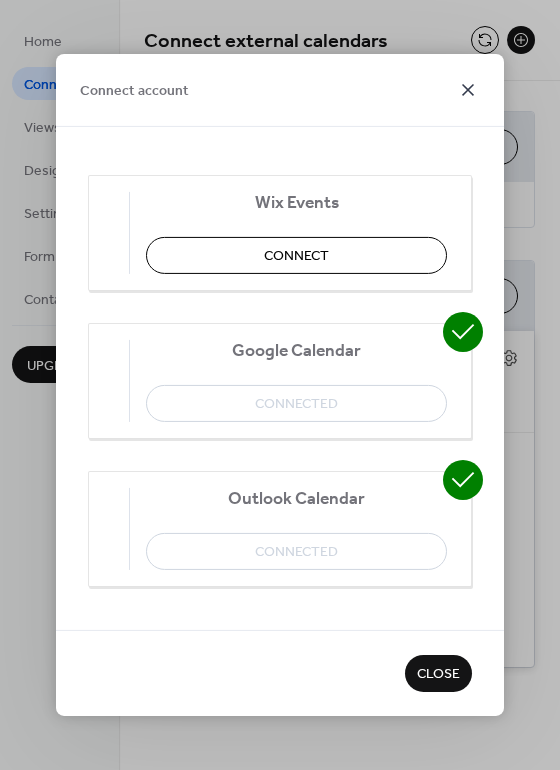 click 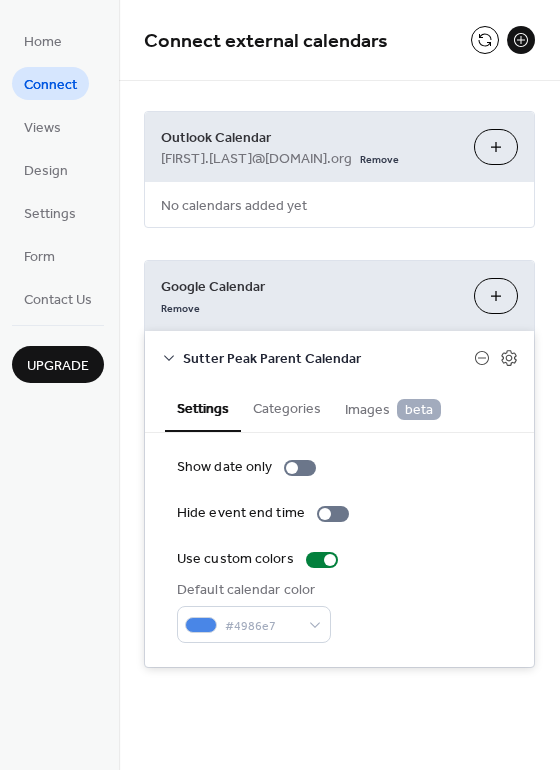 click on "Choose Calendars" at bounding box center (496, 147) 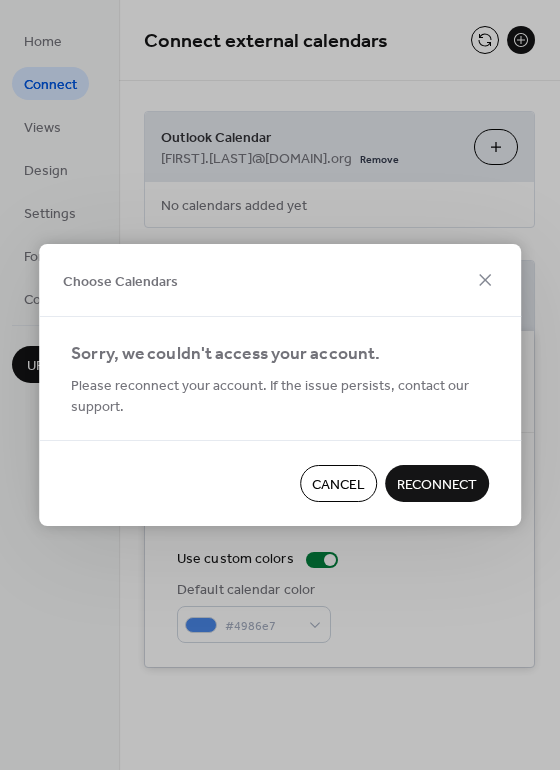 click on "Cancel" at bounding box center (338, 485) 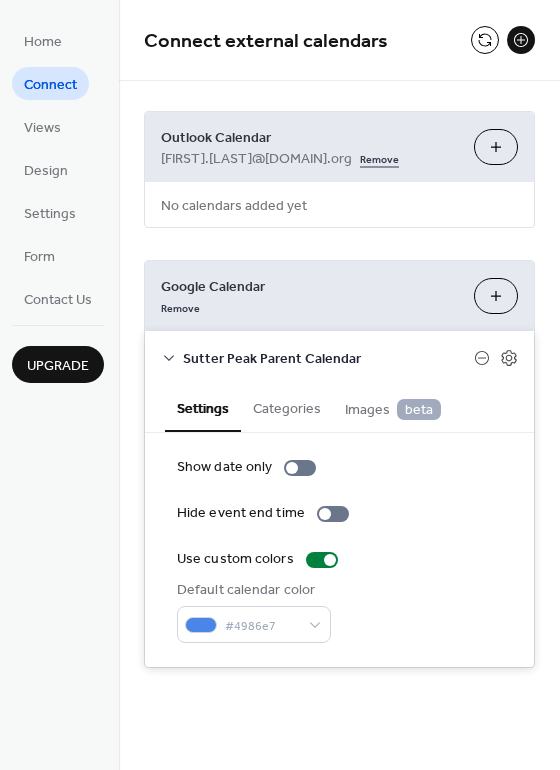 click on "Remove" at bounding box center (379, 157) 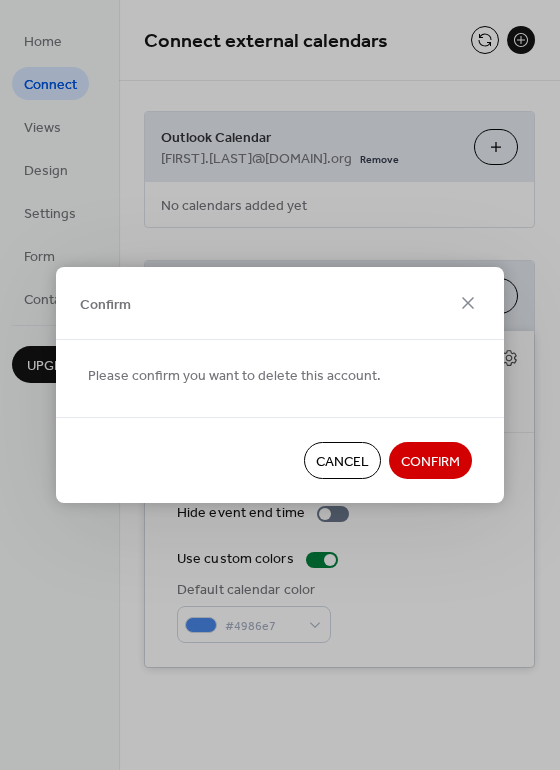 click on "Confirm" at bounding box center (430, 462) 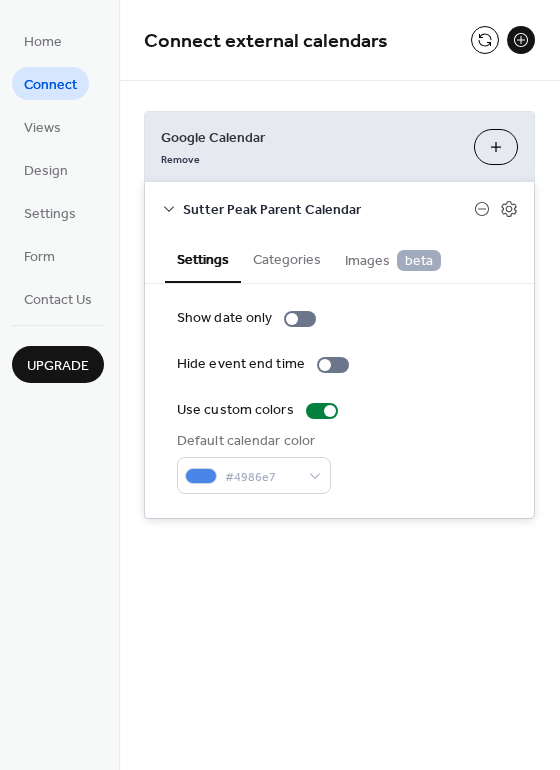 click at bounding box center [521, 40] 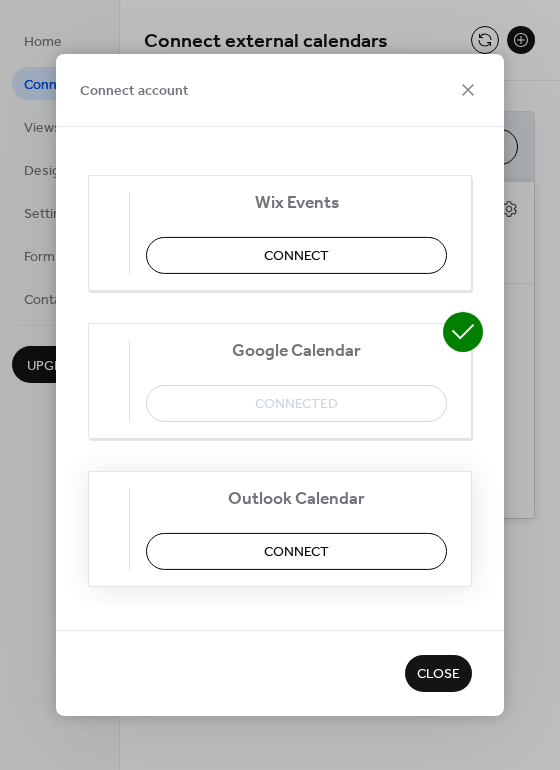 click on "Connect" at bounding box center (296, 552) 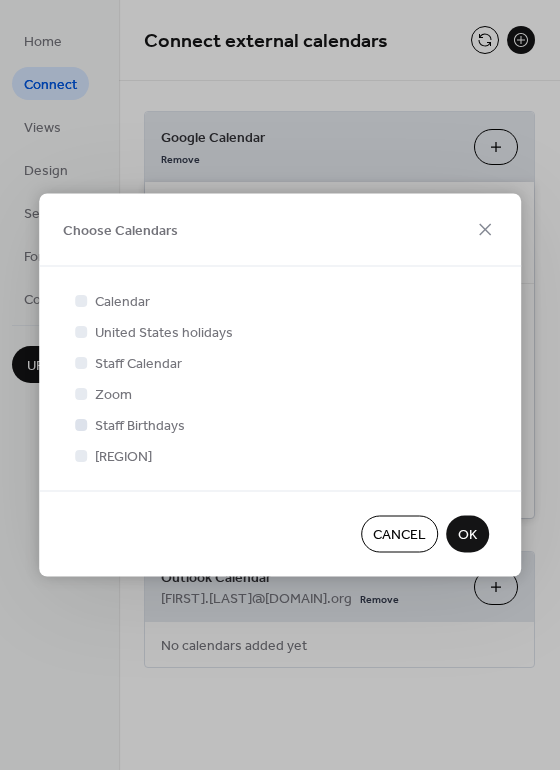 scroll, scrollTop: 3, scrollLeft: 0, axis: vertical 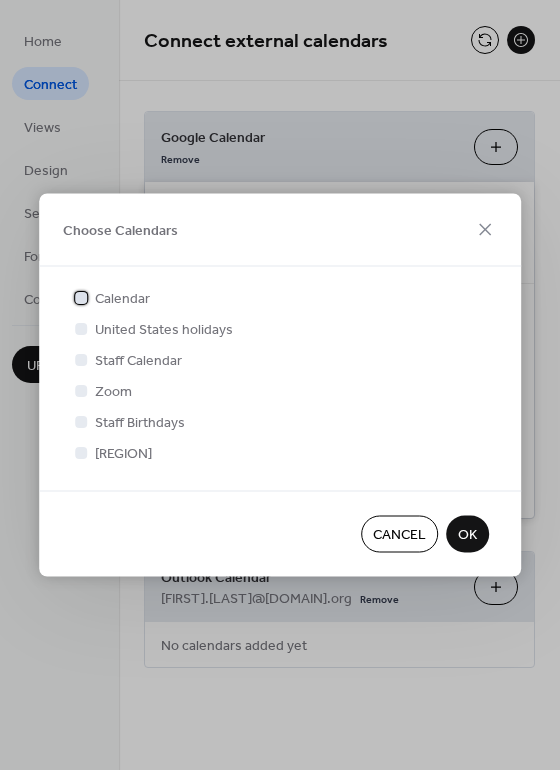 click at bounding box center (81, 297) 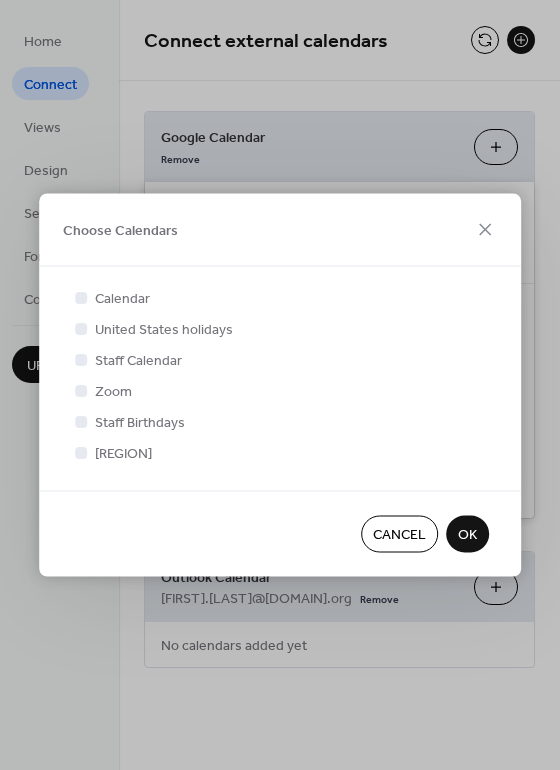 click on "OK" at bounding box center (467, 535) 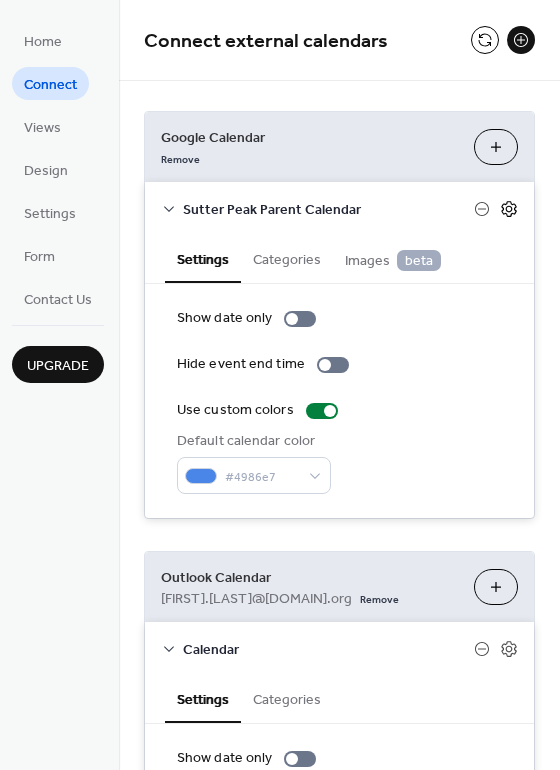 click 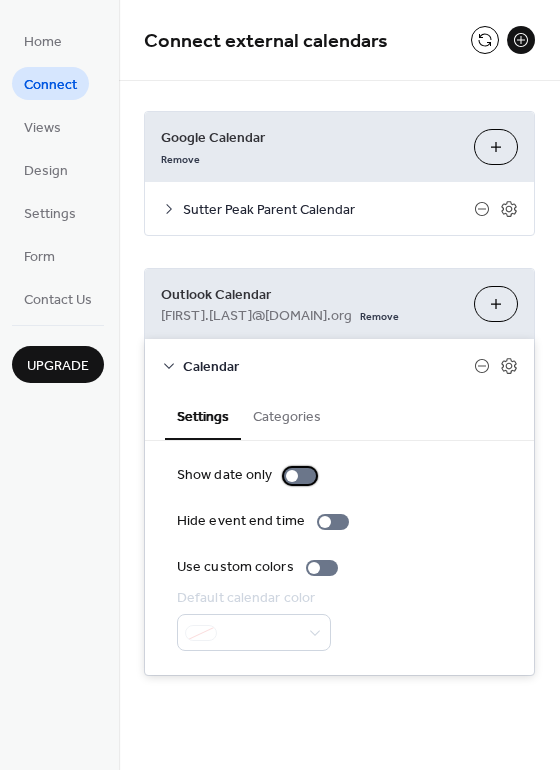 click at bounding box center [292, 476] 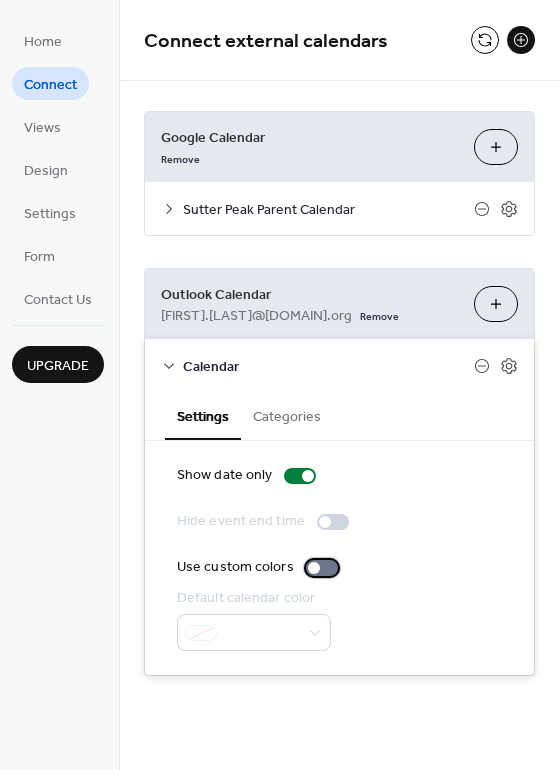 click at bounding box center [314, 568] 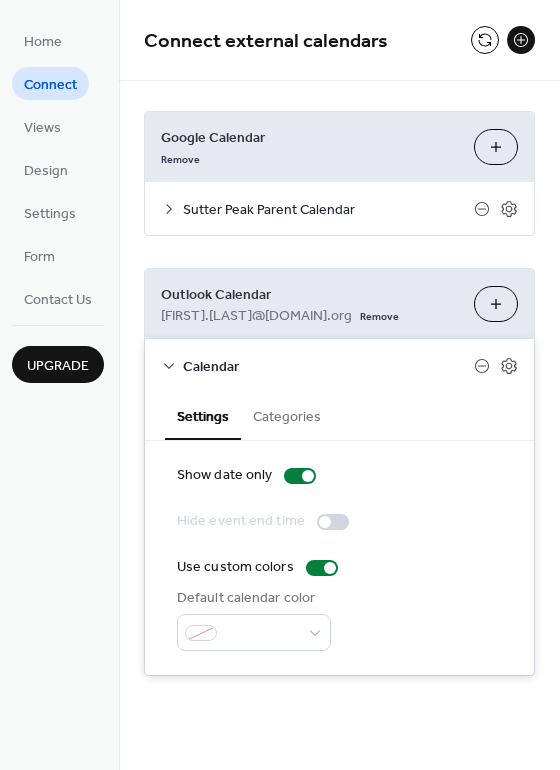 click 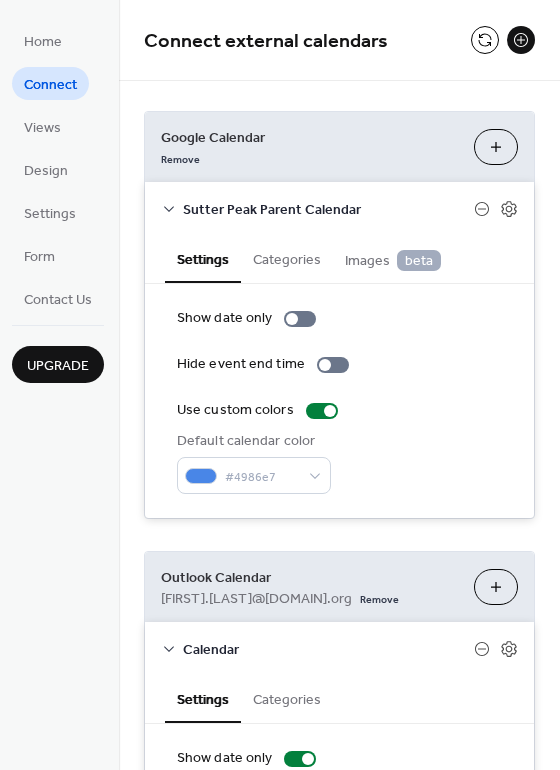 click on "Google Calendar Remove Choose Calendars Sutter Peak Parent Calendar Settings Categories Images   beta Show date only Hide event end time Use custom colors Default calendar color #4986e7 The categories listed here will apply to all events imported from this source. No categories added yet. Add Category  🔒 When first enabled, you'll be asked for read-only Google Drive access (view/download only). No edit or delete permissions. Display event attachments as images  🔒 Outlook Calendar [EMAIL] Remove Choose Calendars Calendar Settings Categories Show date only Hide event end time Use custom colors Default calendar color   The categories listed here will apply to all events imported from this source. No categories added yet. Add Category  🔒" at bounding box center (339, 535) 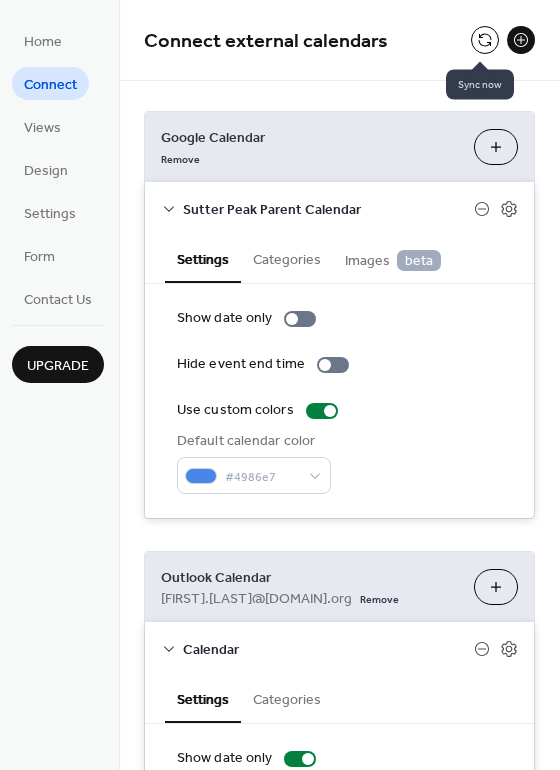 click at bounding box center [485, 40] 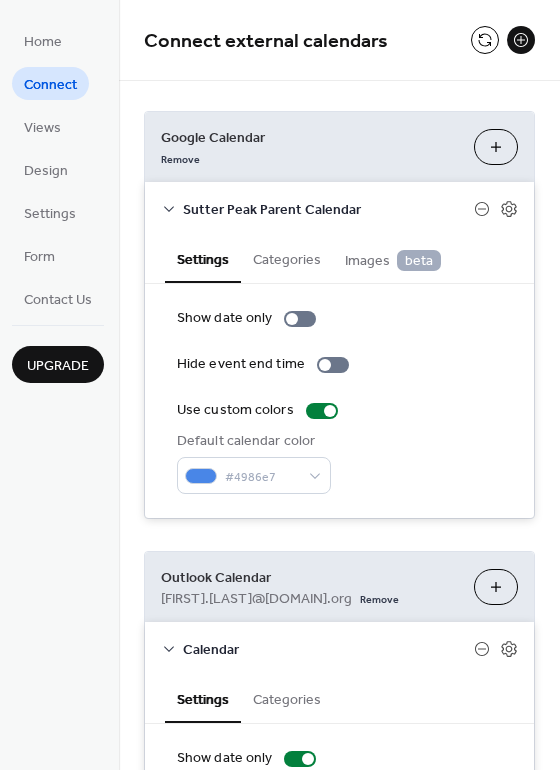 click on "Google Calendar Remove Choose Calendars Sutter Peak Parent Calendar Settings Categories Images   beta Show date only Hide event end time Use custom colors Default calendar color #4986e7 The categories listed here will apply to all events imported from this source. No categories added yet. Add Category  🔒 When first enabled, you'll be asked for read-only Google Drive access (view/download only). No edit or delete permissions. Display event attachments as images  🔒 Outlook Calendar [EMAIL] Remove Choose Calendars Calendar Settings Categories Show date only Hide event end time Use custom colors Default calendar color   The categories listed here will apply to all events imported from this source. No categories added yet. Add Category  🔒" at bounding box center [339, 535] 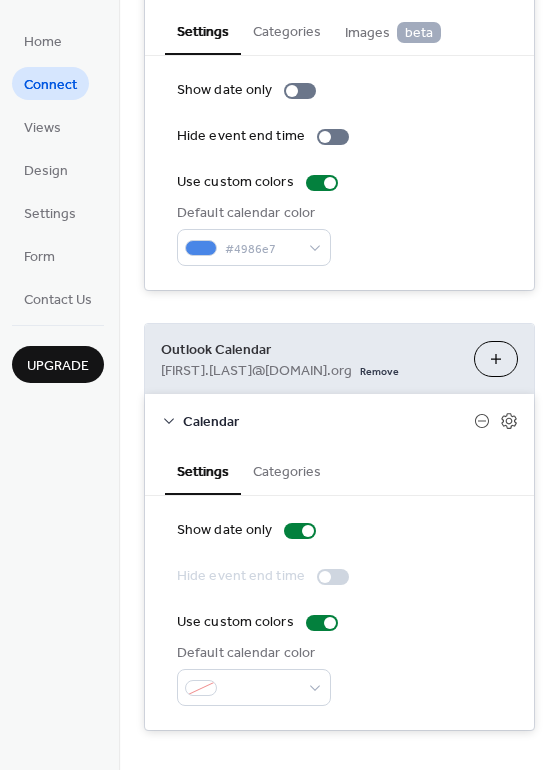 scroll, scrollTop: 232, scrollLeft: 0, axis: vertical 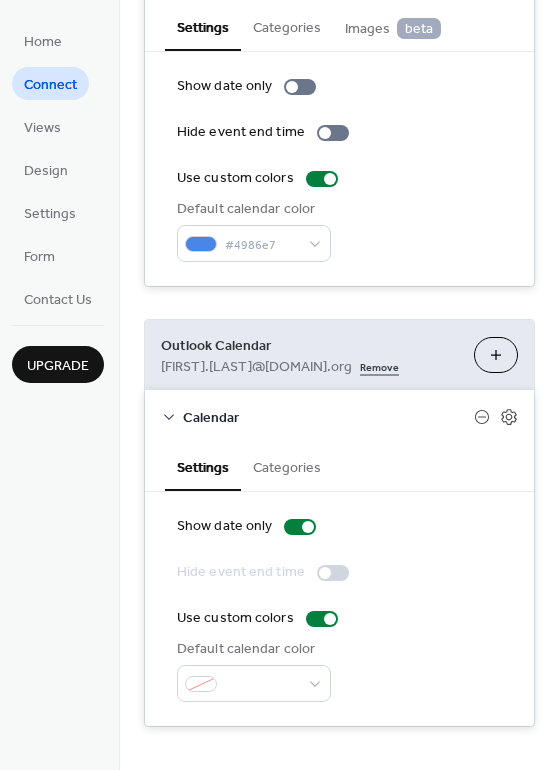 click on "Remove" at bounding box center [379, 365] 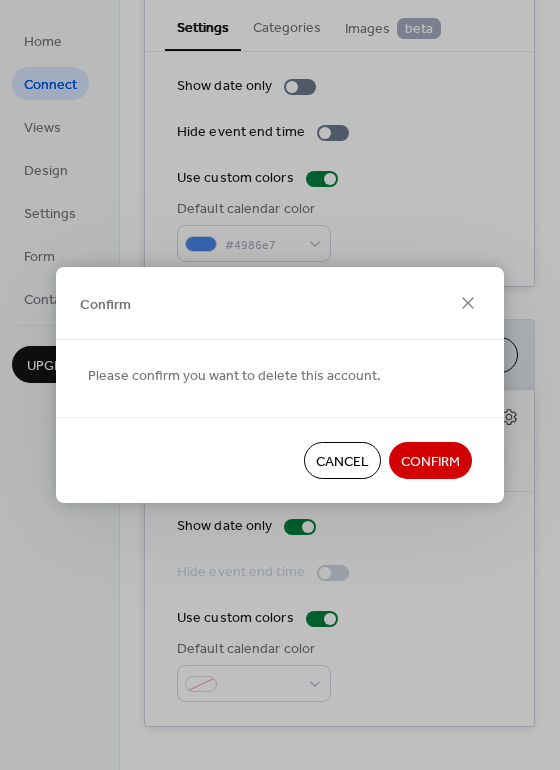 click on "Confirm" at bounding box center [430, 462] 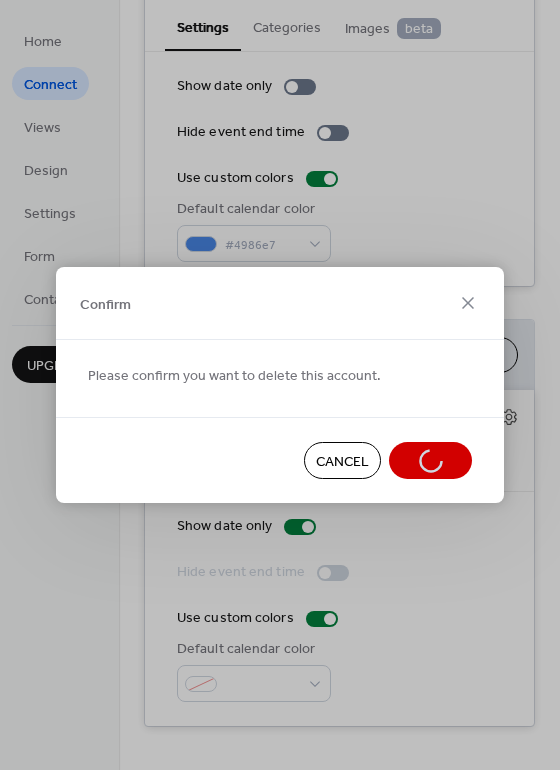 scroll, scrollTop: 0, scrollLeft: 0, axis: both 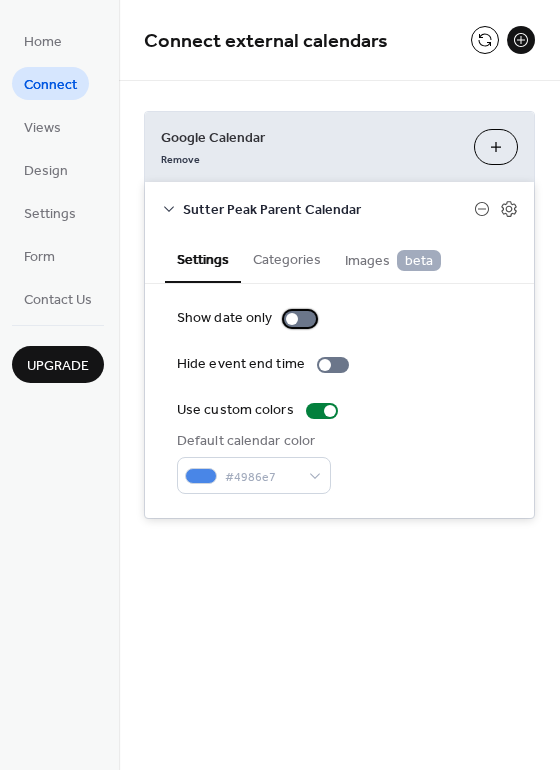 click at bounding box center (292, 319) 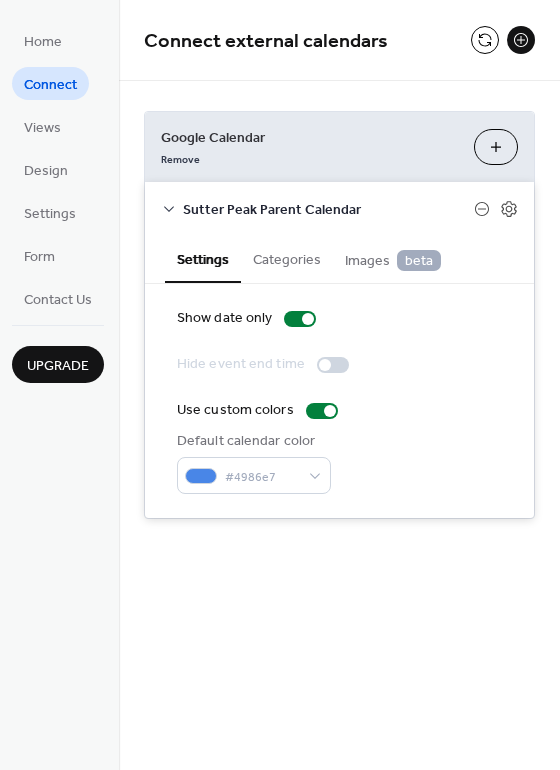 click at bounding box center [325, 365] 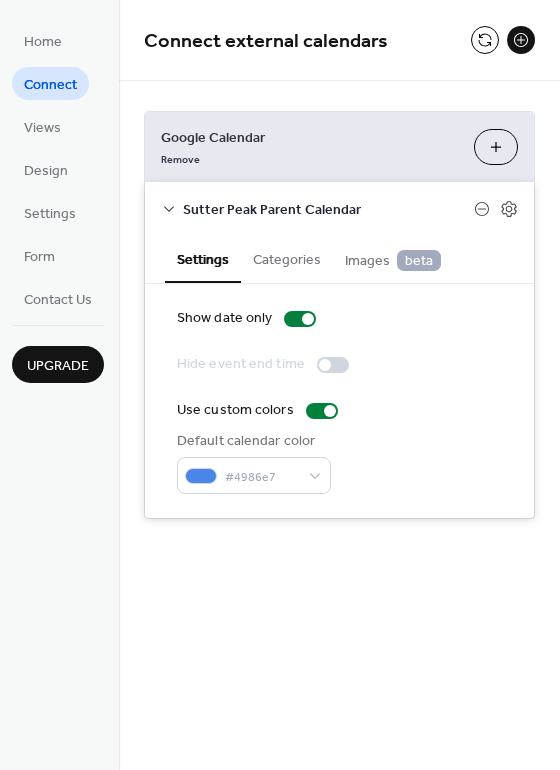 drag, startPoint x: 318, startPoint y: 362, endPoint x: 346, endPoint y: 363, distance: 28.01785 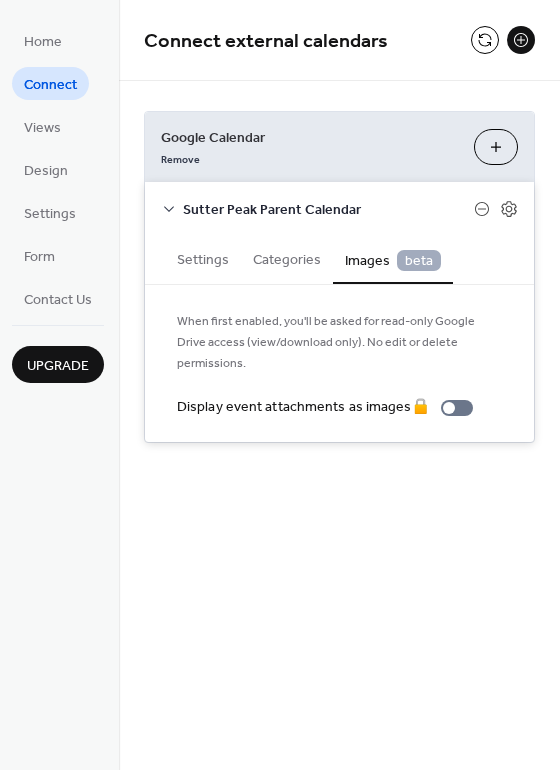 click on "Categories" at bounding box center [287, 258] 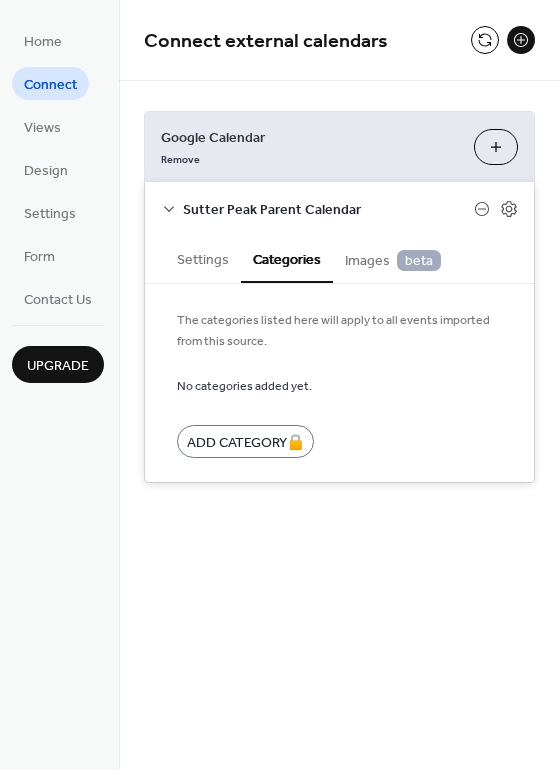 click on "Settings" at bounding box center [203, 258] 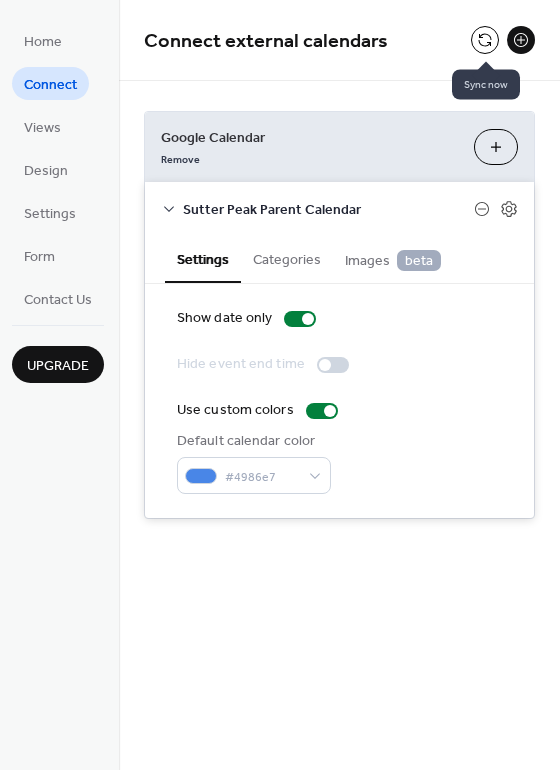 click at bounding box center [485, 40] 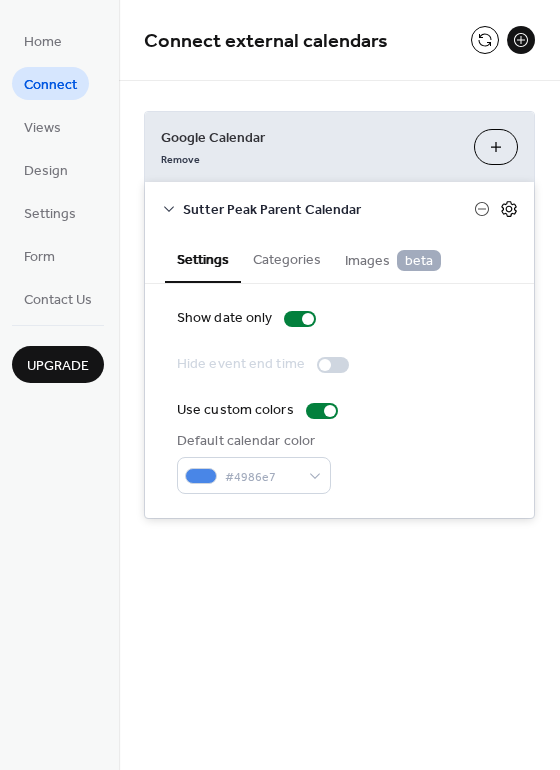 click 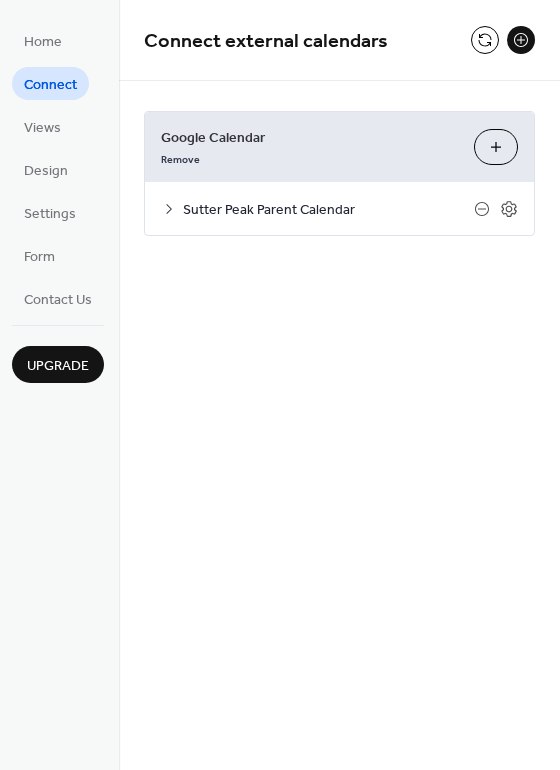 click 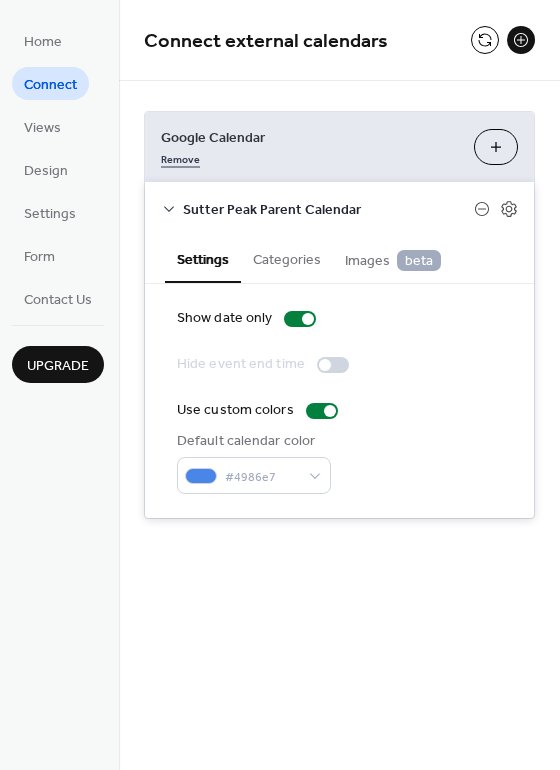 click on "Remove" at bounding box center (180, 157) 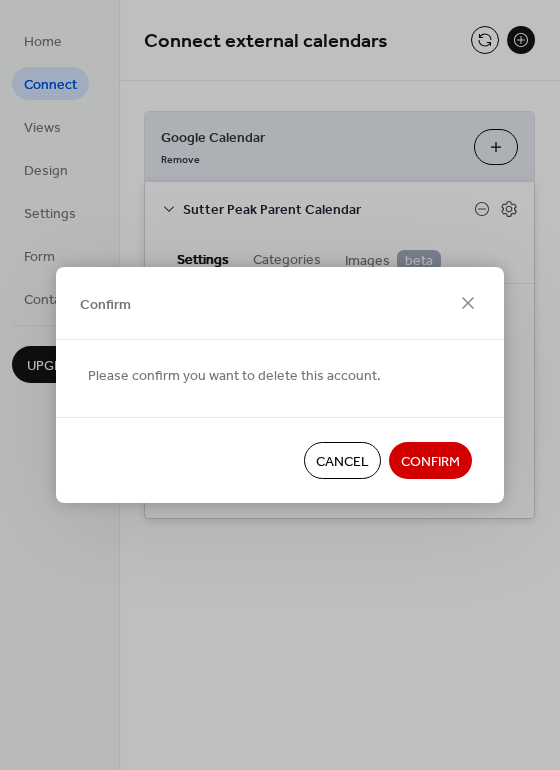 drag, startPoint x: 441, startPoint y: 461, endPoint x: 345, endPoint y: 467, distance: 96.18732 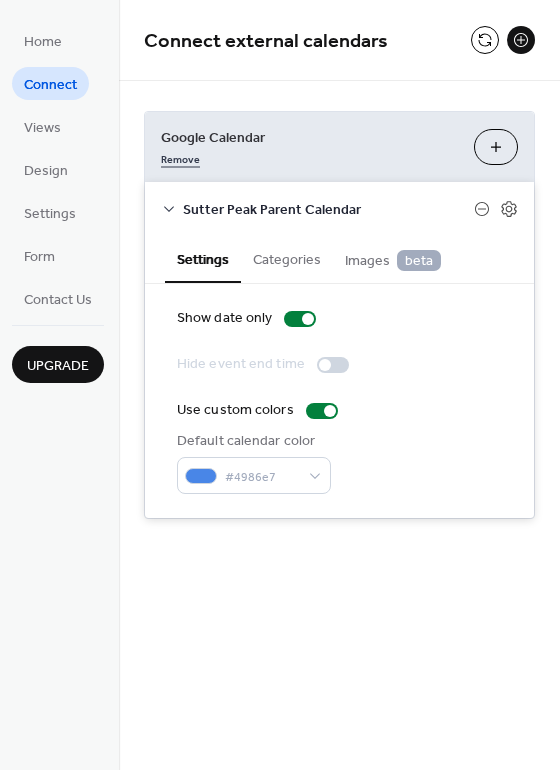 click on "Remove" at bounding box center [180, 157] 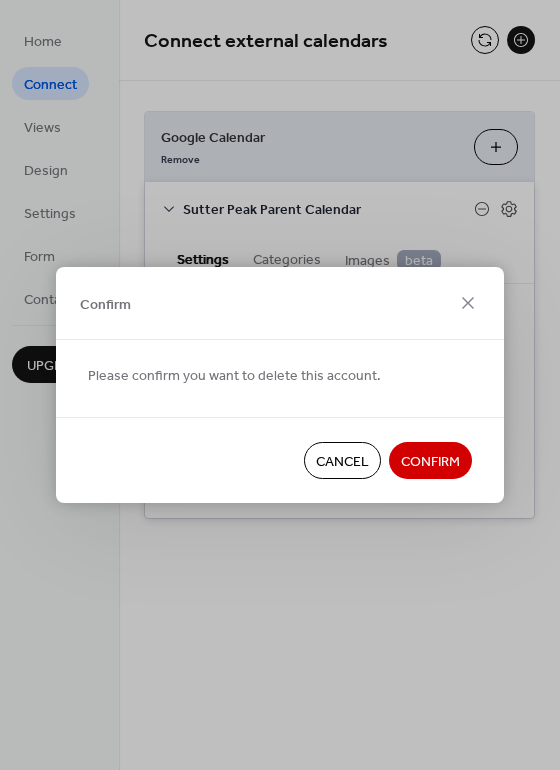 drag, startPoint x: 415, startPoint y: 466, endPoint x: 434, endPoint y: 456, distance: 21.470911 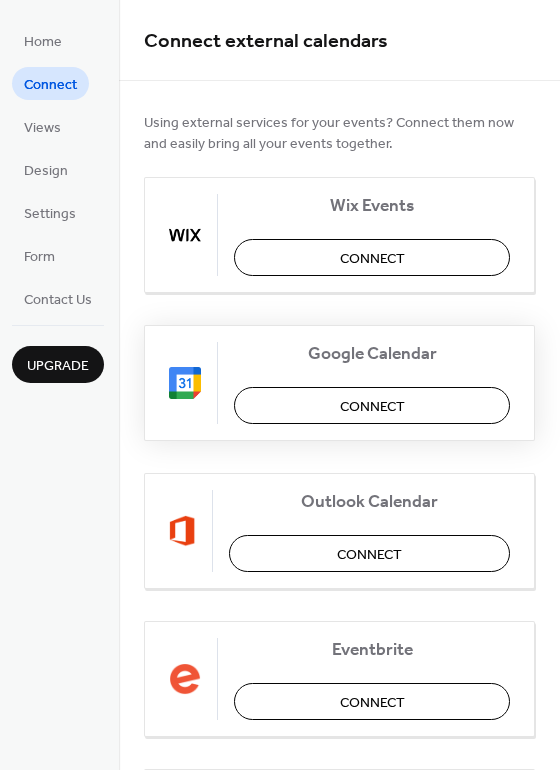 click on "Connect" at bounding box center [372, 405] 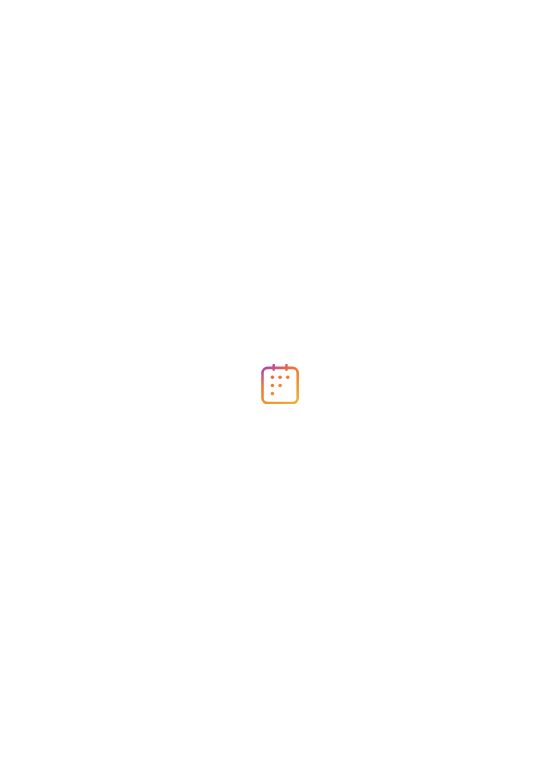 scroll, scrollTop: 0, scrollLeft: 0, axis: both 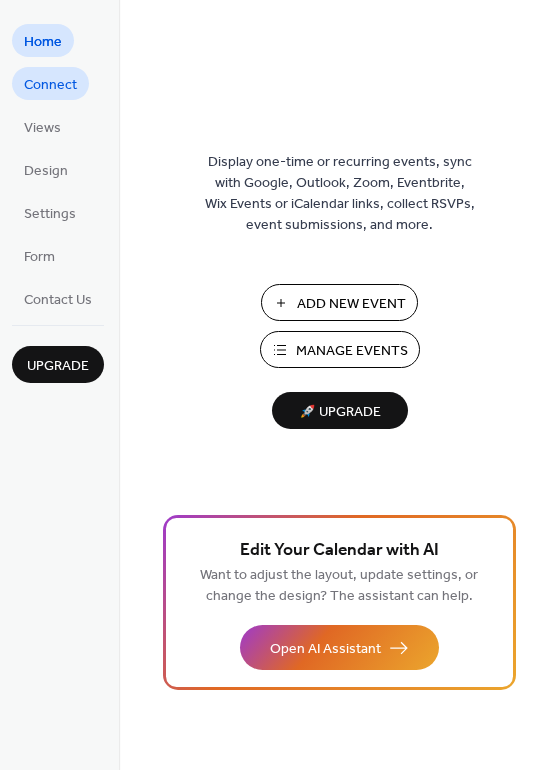 click on "Connect" at bounding box center (50, 85) 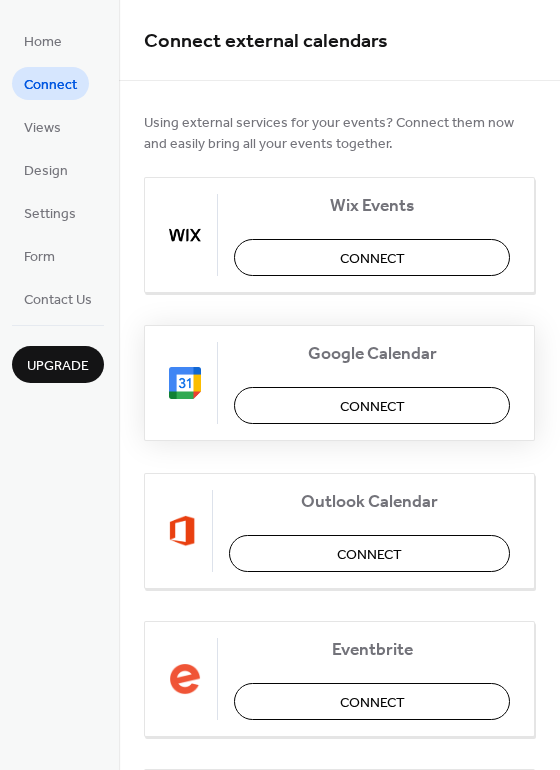 click on "Connect" at bounding box center (372, 407) 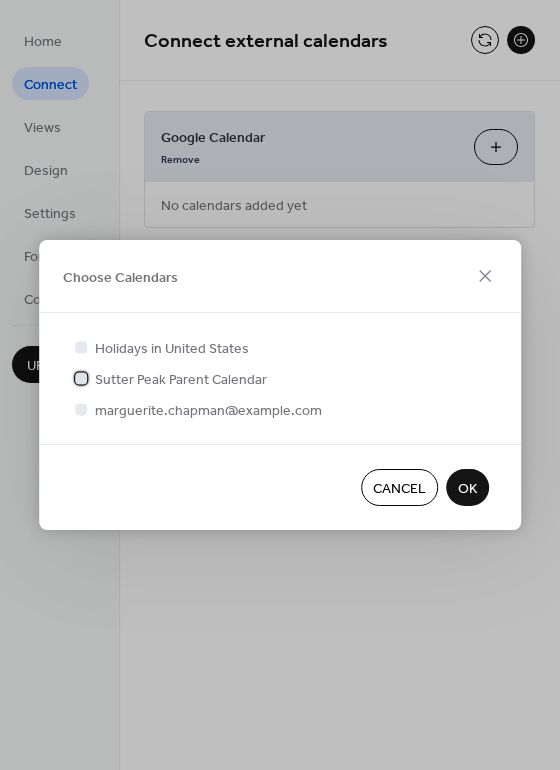 click at bounding box center (81, 378) 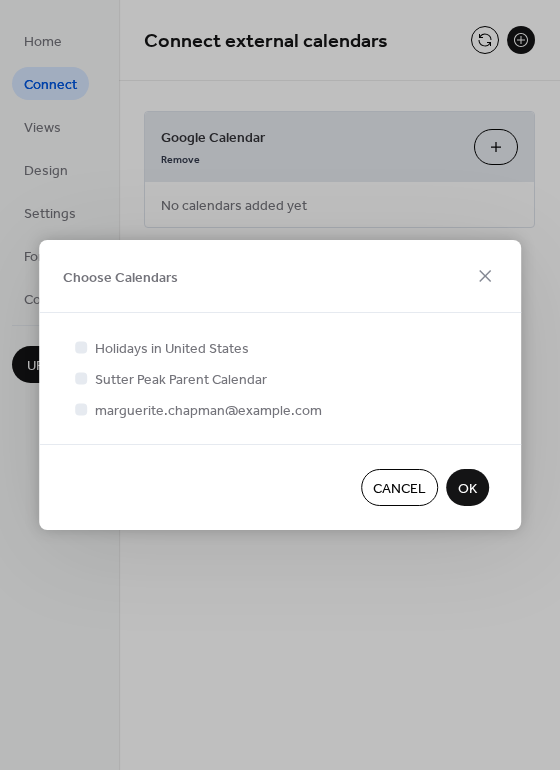 click on "OK" at bounding box center (467, 489) 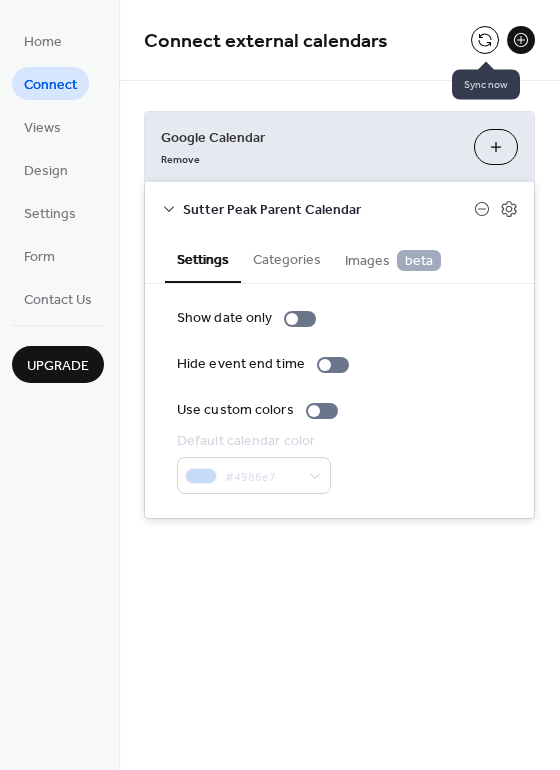 click at bounding box center (485, 40) 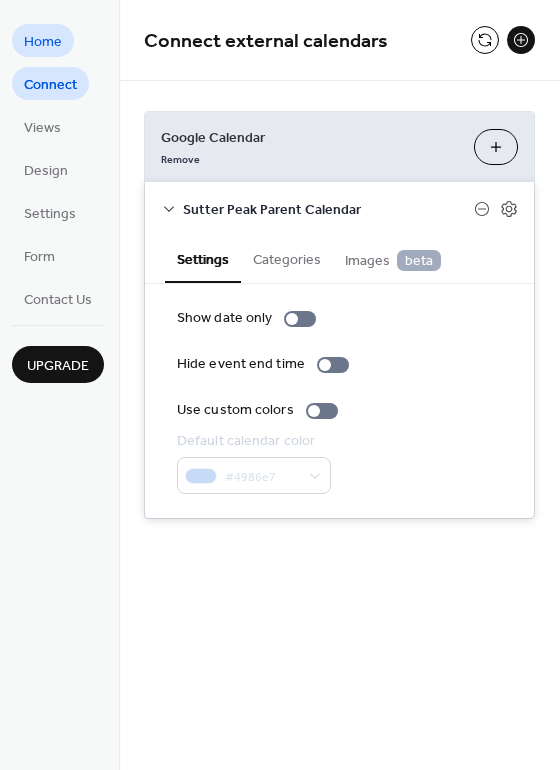 click on "Home" at bounding box center (43, 42) 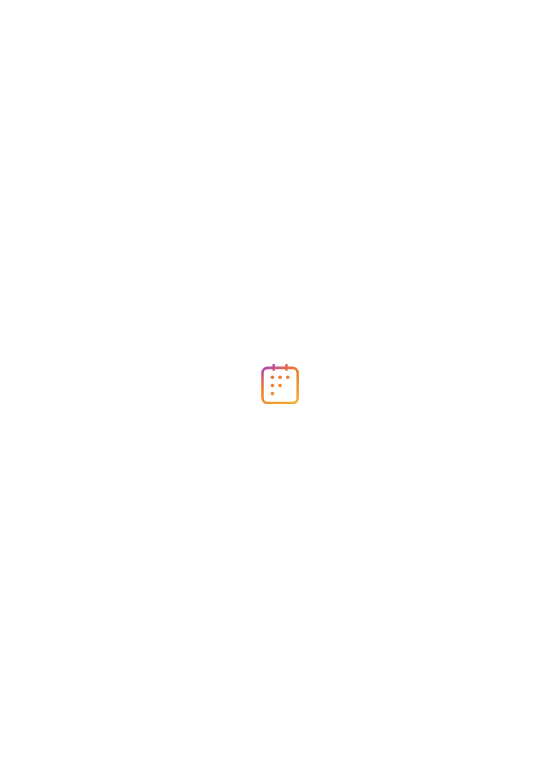 scroll, scrollTop: 0, scrollLeft: 0, axis: both 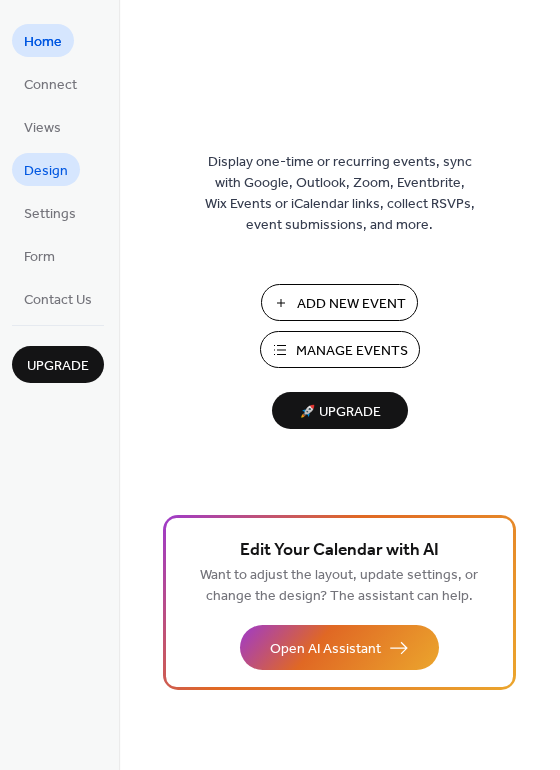 click on "Design" at bounding box center (46, 169) 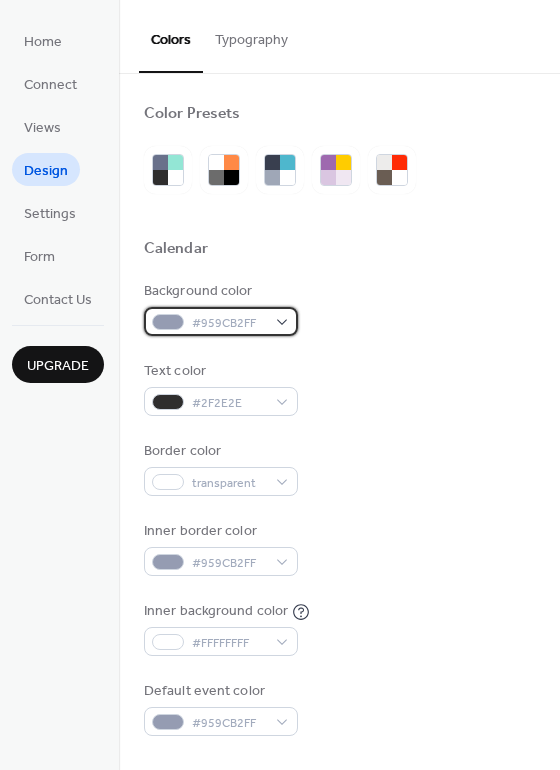 click on "#959CB2FF" at bounding box center [221, 321] 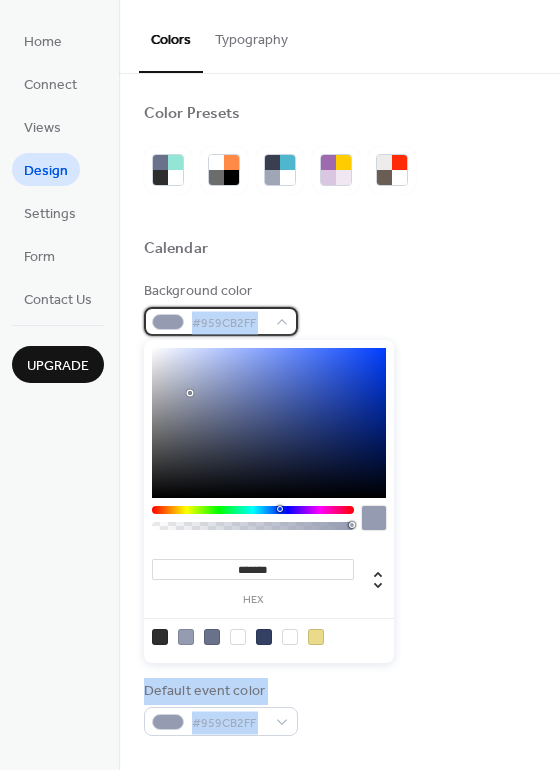 drag, startPoint x: 282, startPoint y: 319, endPoint x: 374, endPoint y: 357, distance: 99.53894 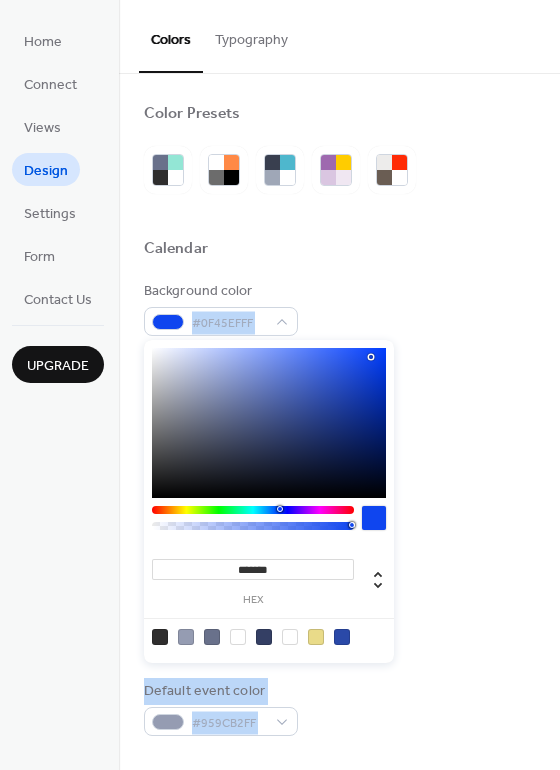 drag, startPoint x: 189, startPoint y: 389, endPoint x: 371, endPoint y: 357, distance: 184.79178 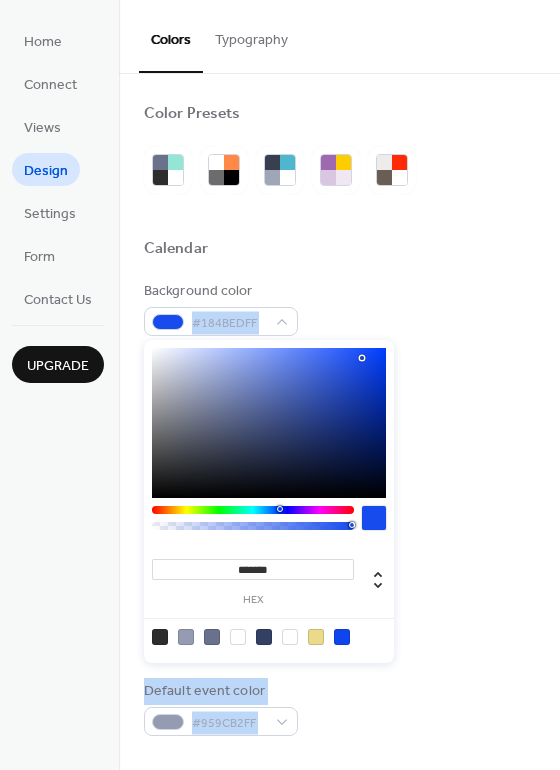 click at bounding box center [362, 358] 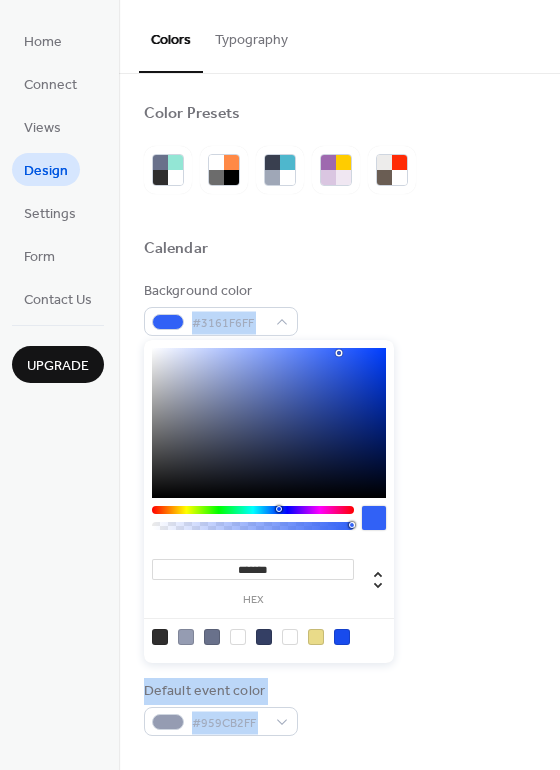 drag, startPoint x: 358, startPoint y: 351, endPoint x: 340, endPoint y: 353, distance: 18.110771 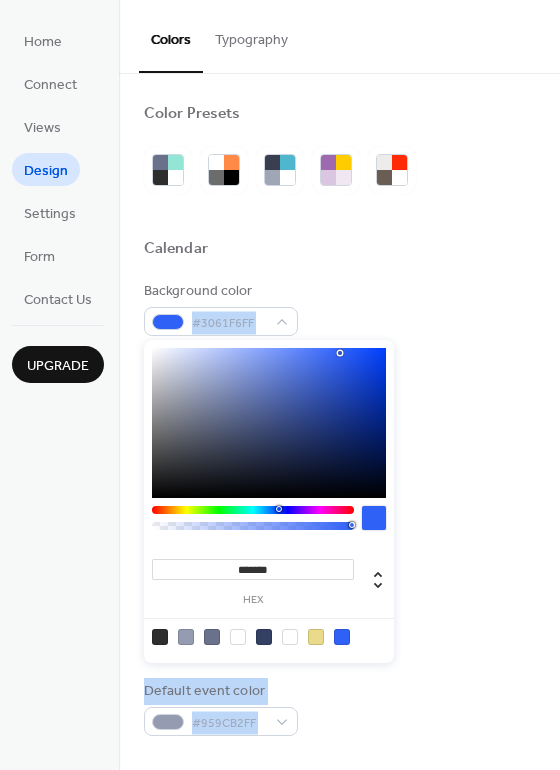 click at bounding box center (374, 518) 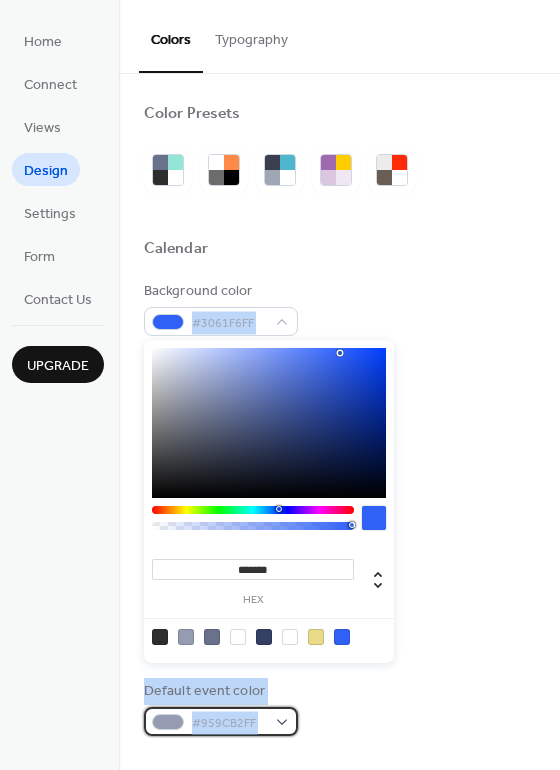 click on "#959CB2FF" at bounding box center (221, 721) 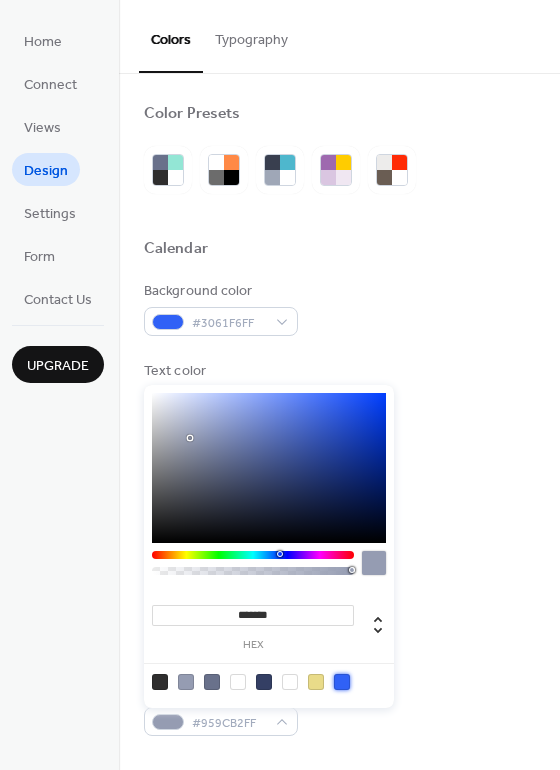 click at bounding box center (342, 682) 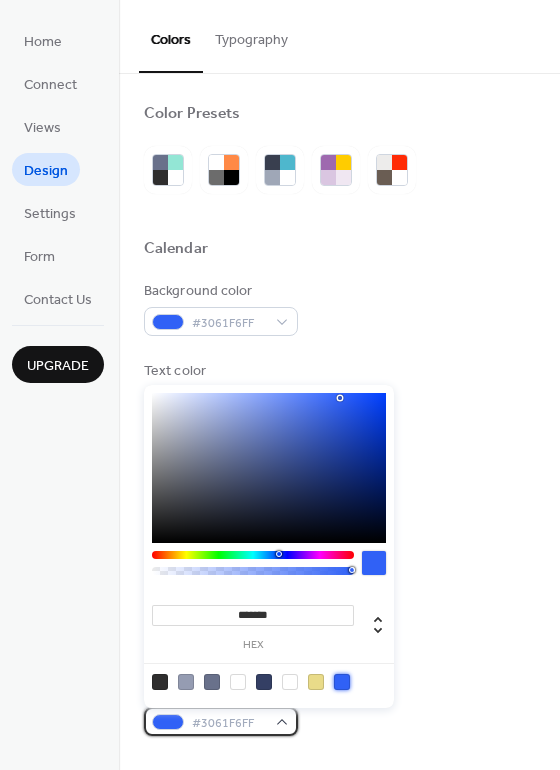 click at bounding box center (168, 722) 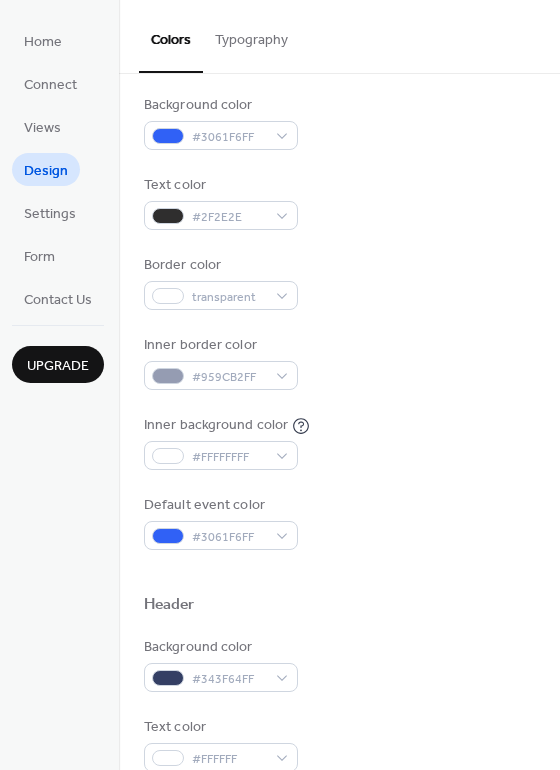 scroll, scrollTop: 188, scrollLeft: 0, axis: vertical 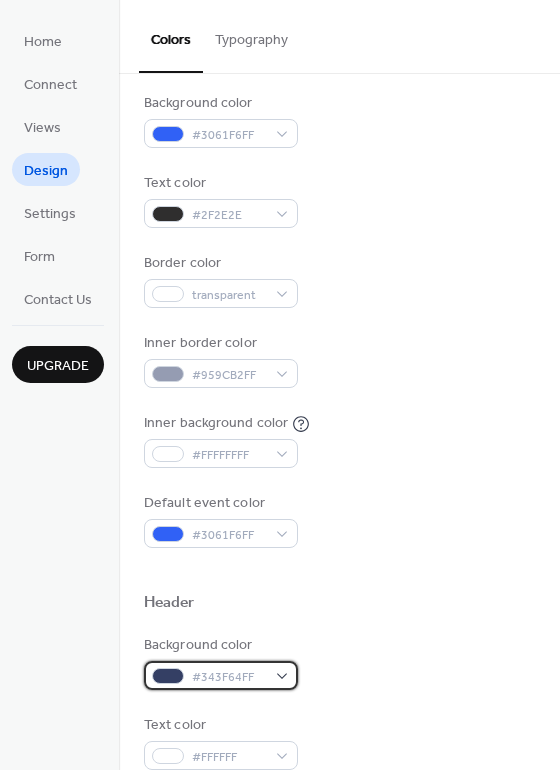 click on "#343F64FF" at bounding box center (221, 675) 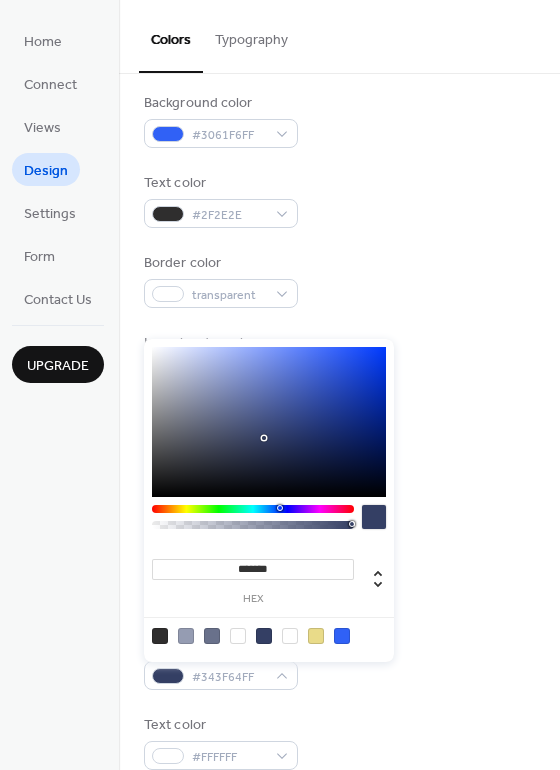 click at bounding box center (316, 636) 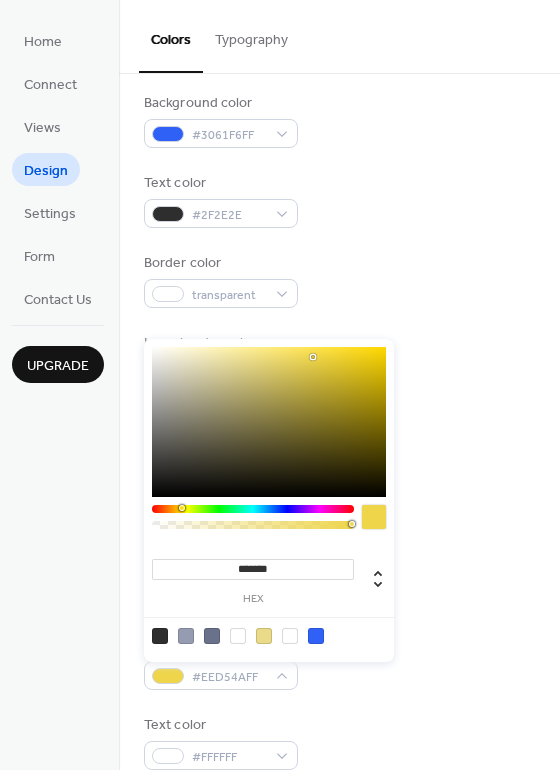 drag, startPoint x: 246, startPoint y: 359, endPoint x: 313, endPoint y: 357, distance: 67.02985 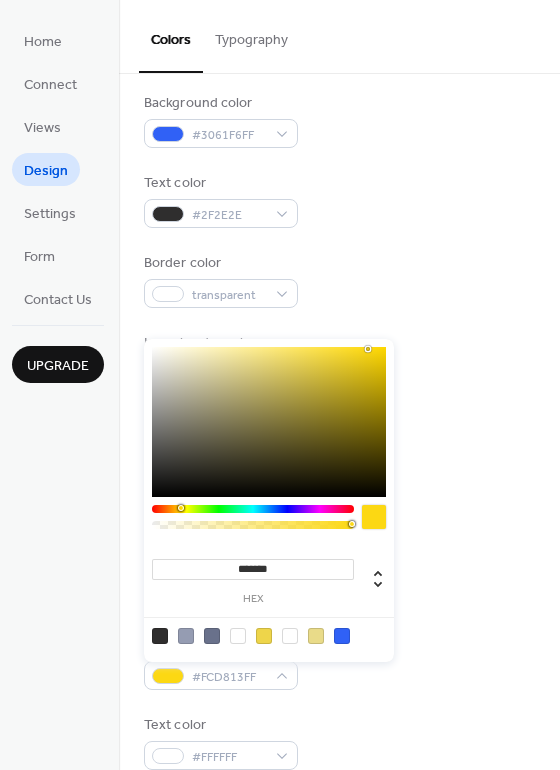 drag, startPoint x: 311, startPoint y: 355, endPoint x: 379, endPoint y: 349, distance: 68.26419 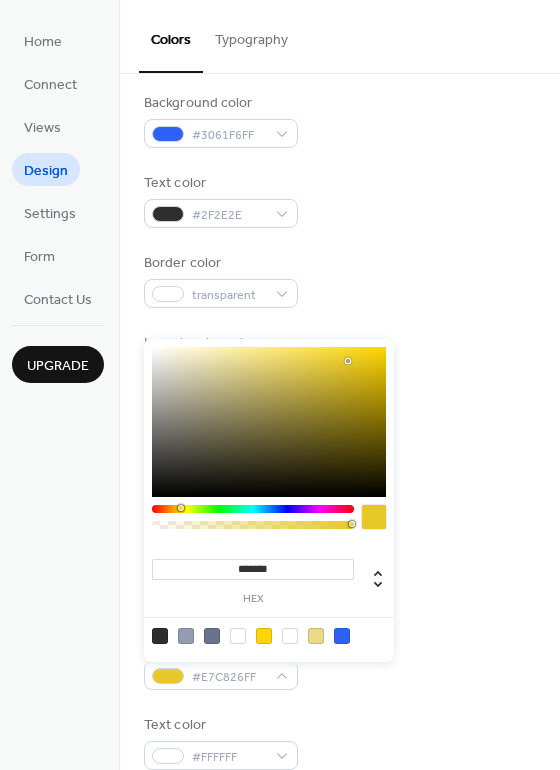 type on "*******" 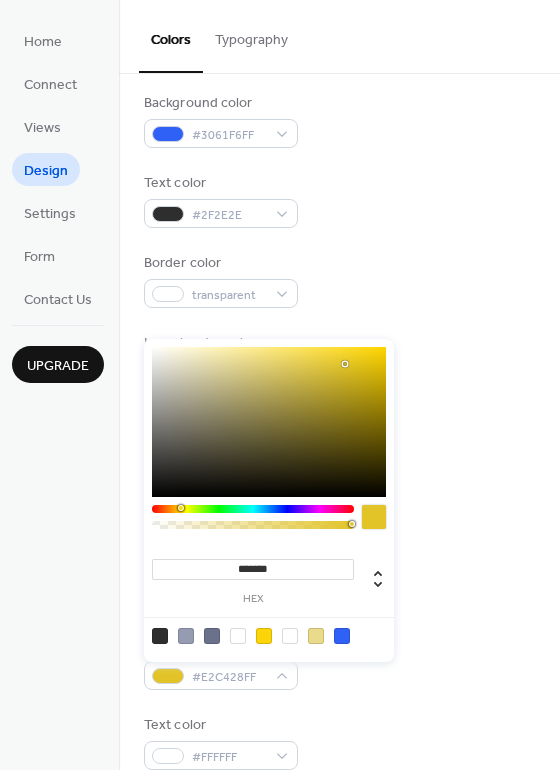 drag, startPoint x: 377, startPoint y: 347, endPoint x: 345, endPoint y: 364, distance: 36.23534 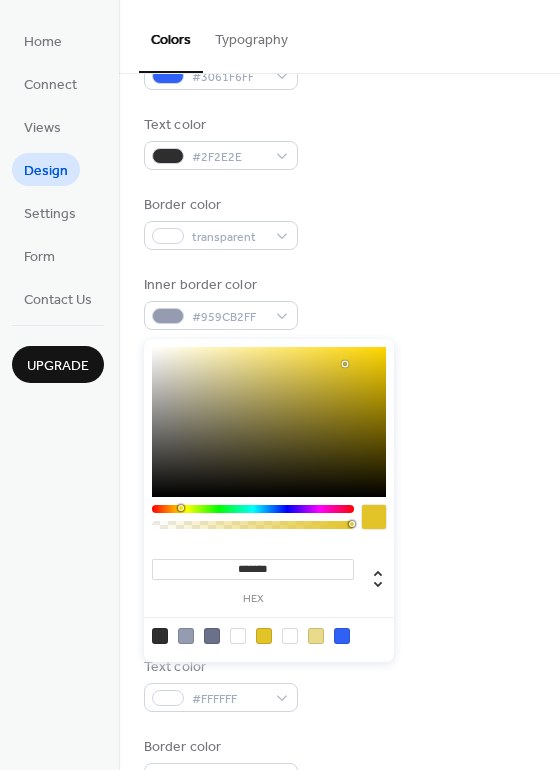 scroll, scrollTop: 252, scrollLeft: 0, axis: vertical 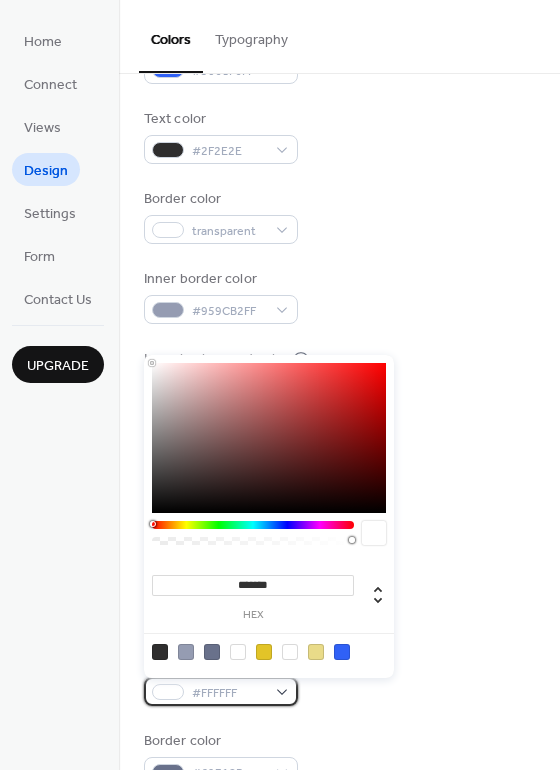 click on "#FFFFFF" at bounding box center (221, 691) 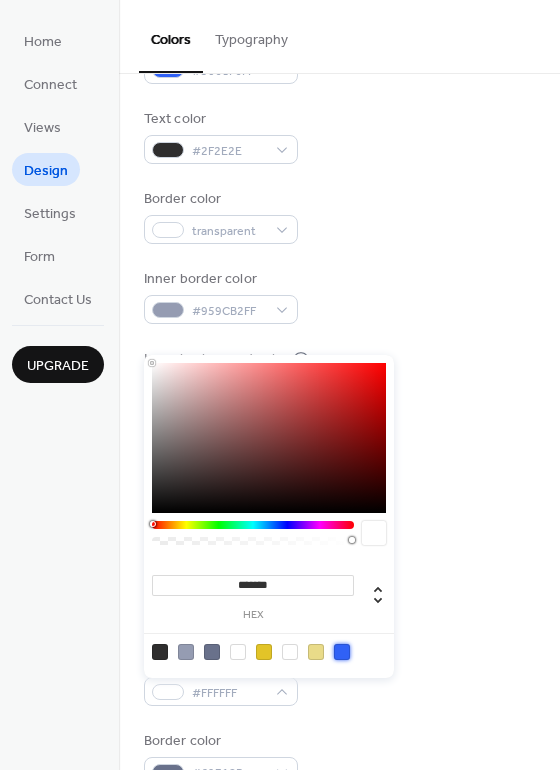 click at bounding box center (342, 652) 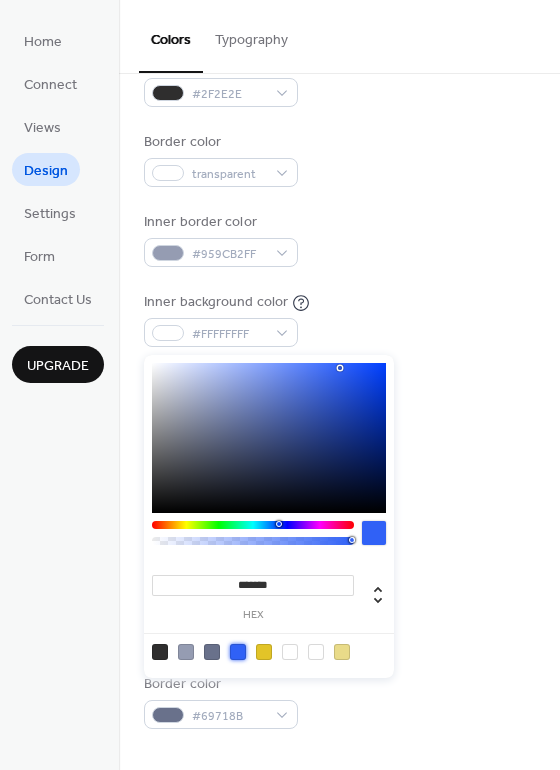 scroll, scrollTop: 304, scrollLeft: 0, axis: vertical 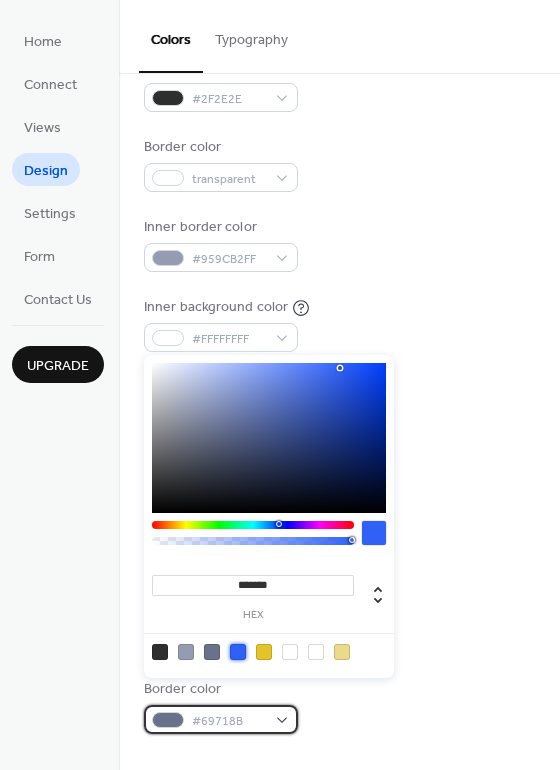 click on "#69718B" at bounding box center (221, 719) 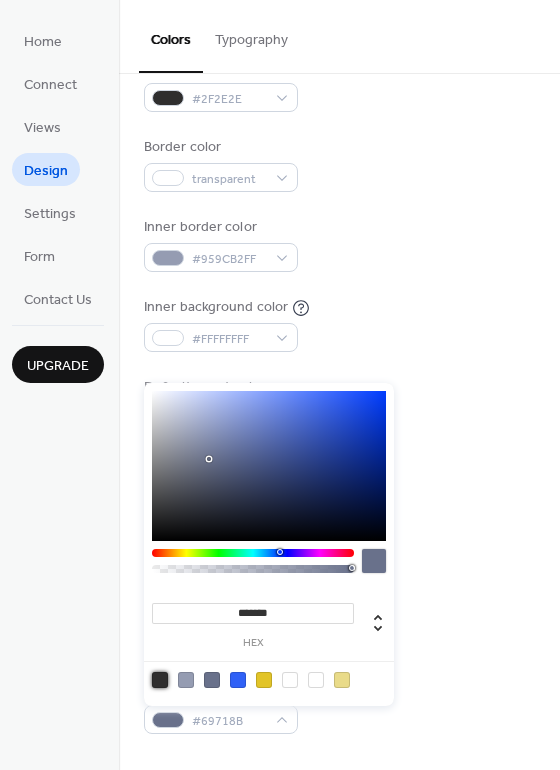 click at bounding box center [160, 680] 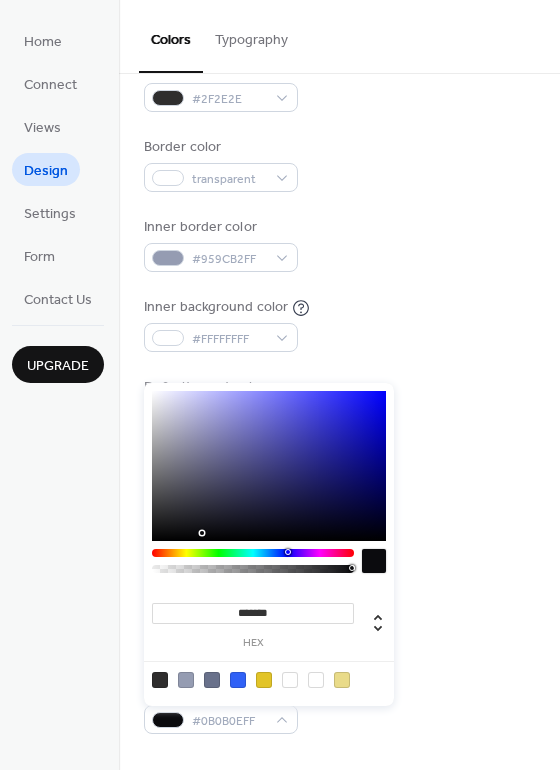type on "*******" 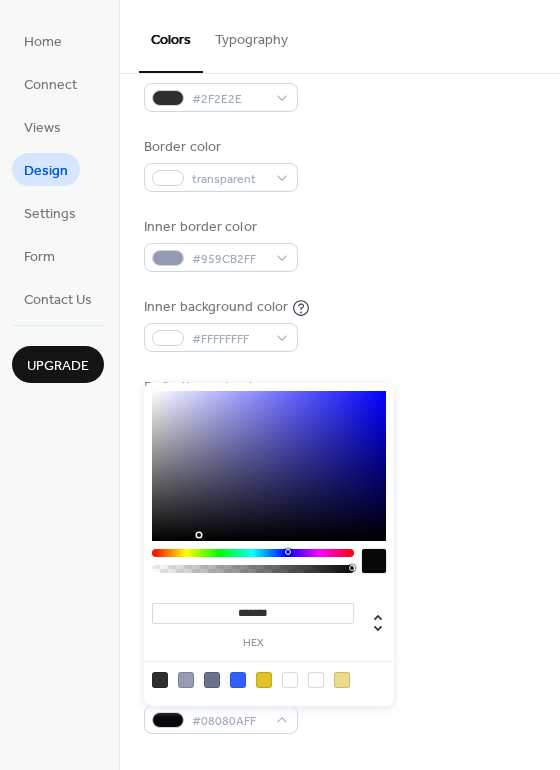 drag, startPoint x: 155, startPoint y: 509, endPoint x: 204, endPoint y: 535, distance: 55.470715 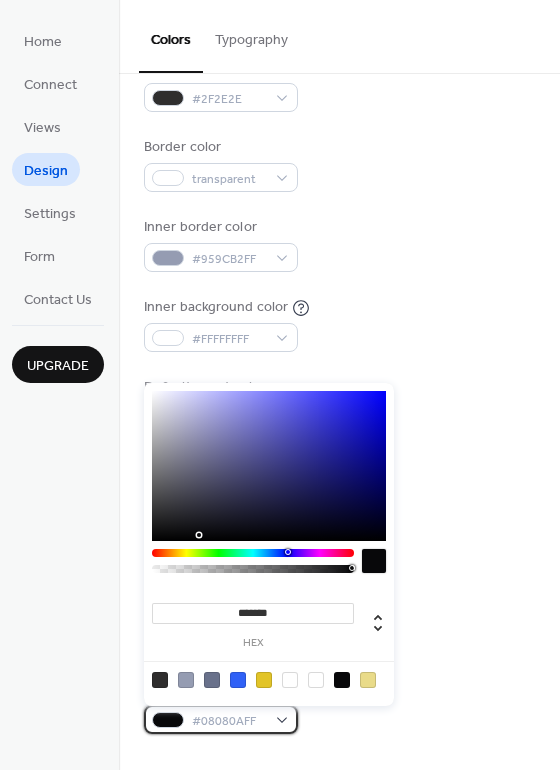 click at bounding box center (168, 720) 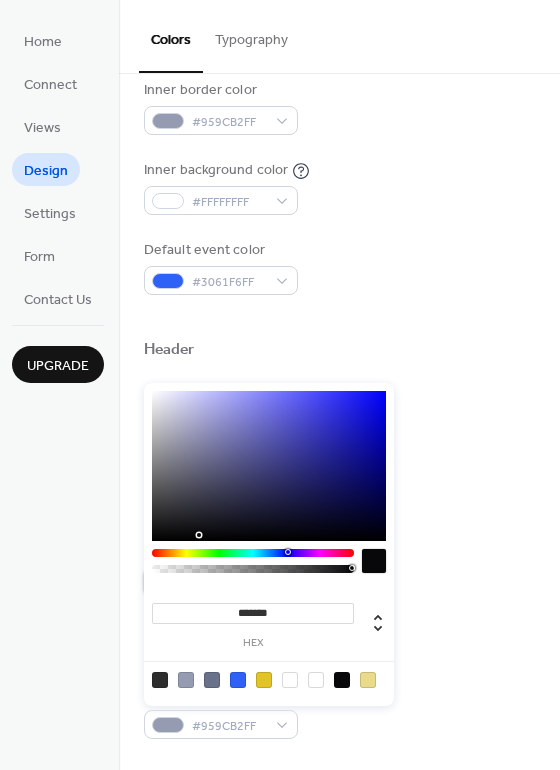 scroll, scrollTop: 454, scrollLeft: 0, axis: vertical 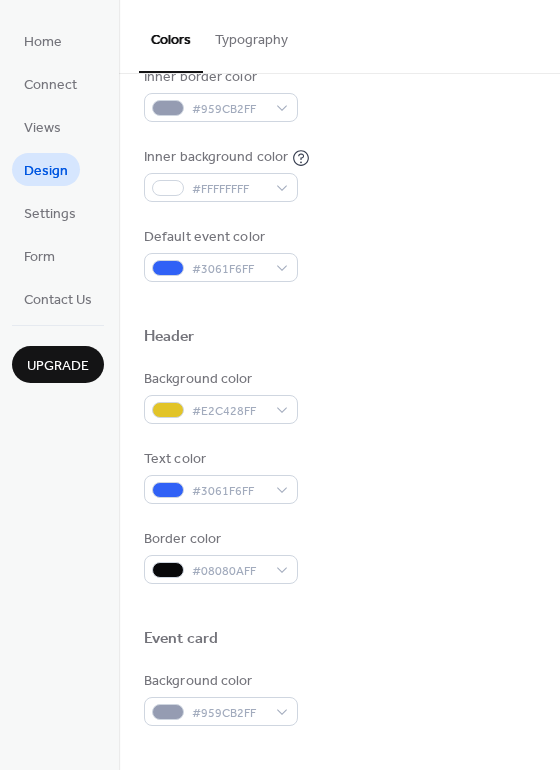 click on "Background color #959CB2FF" at bounding box center [339, 698] 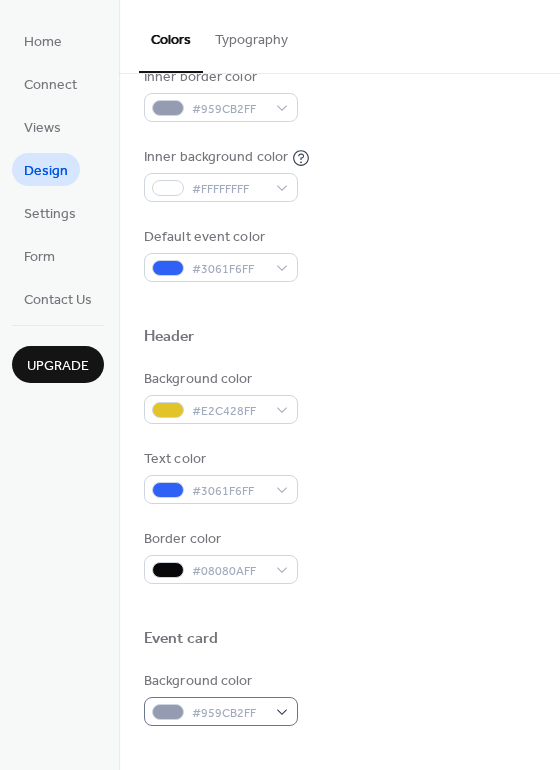scroll, scrollTop: 466, scrollLeft: 0, axis: vertical 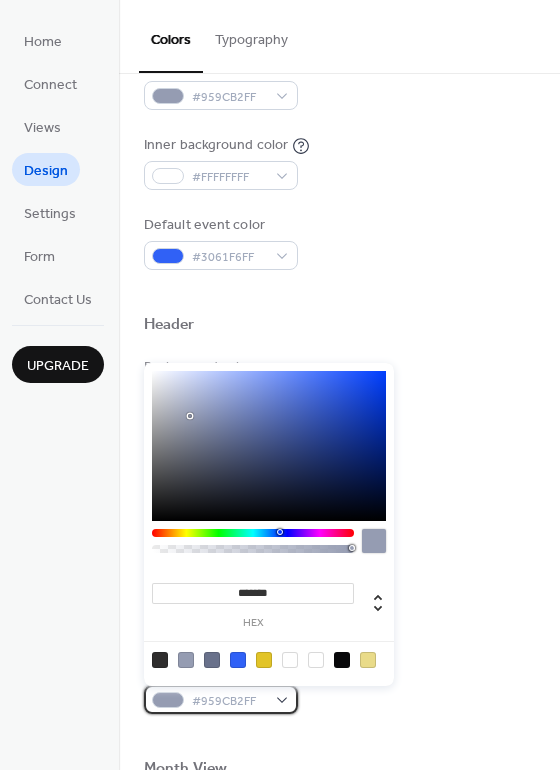 click on "#959CB2FF" at bounding box center [221, 699] 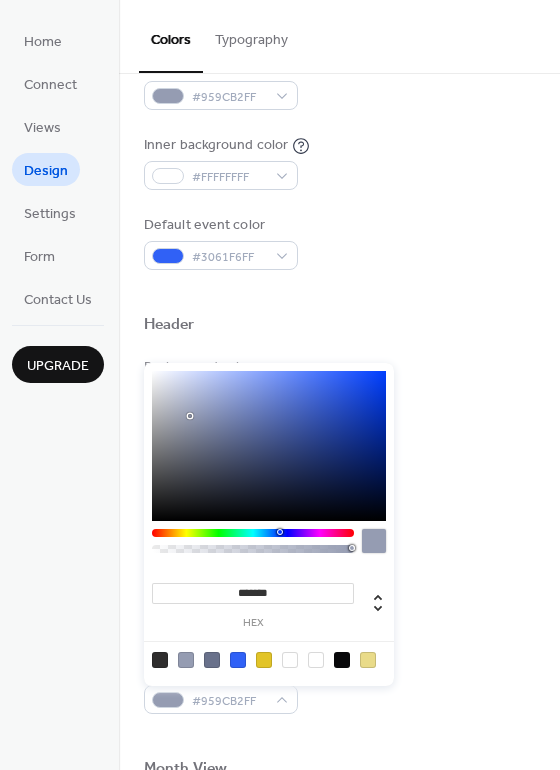 type on "*******" 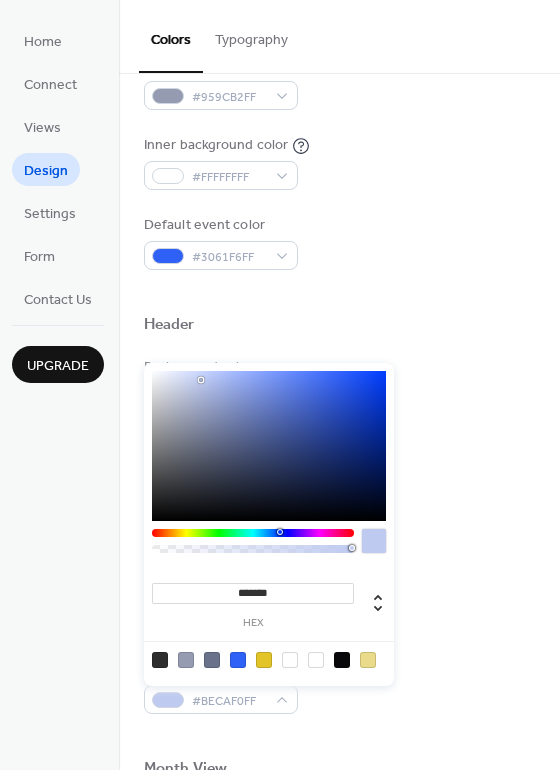 click at bounding box center [269, 446] 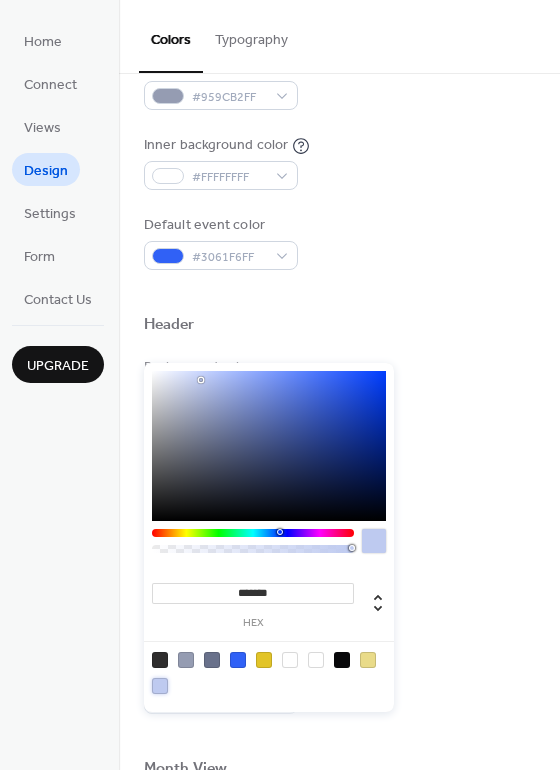 click at bounding box center [160, 686] 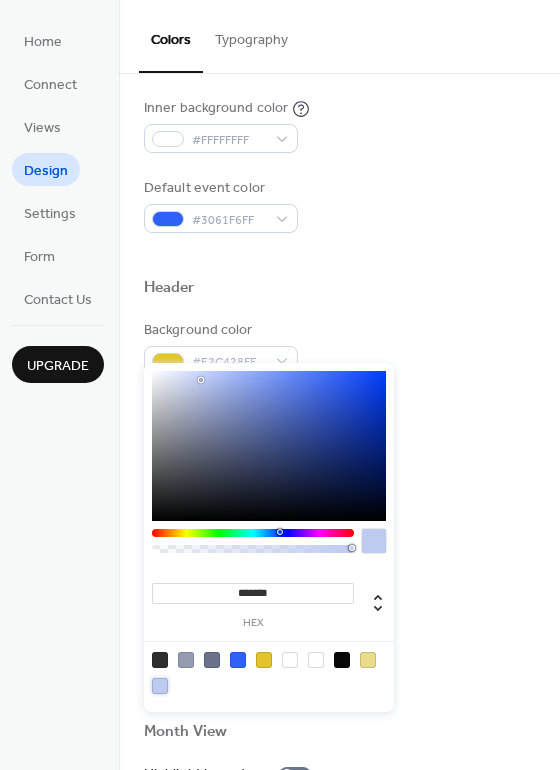 scroll, scrollTop: 502, scrollLeft: 0, axis: vertical 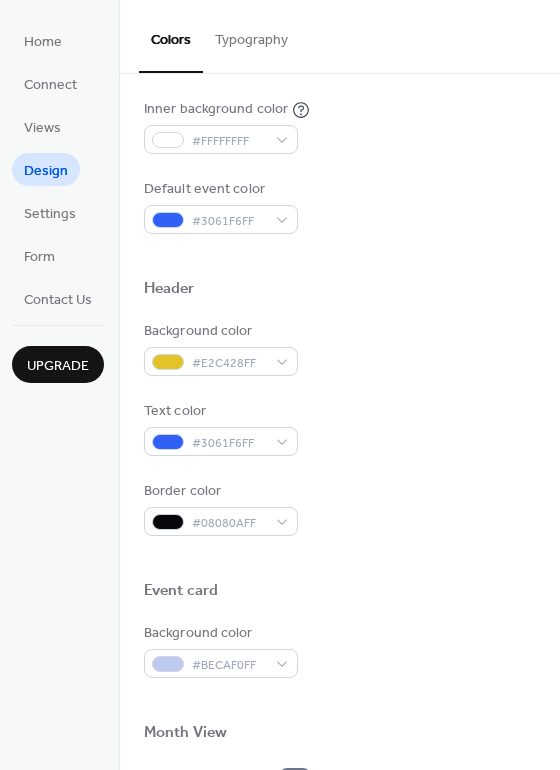 click on "Month View" at bounding box center (339, 736) 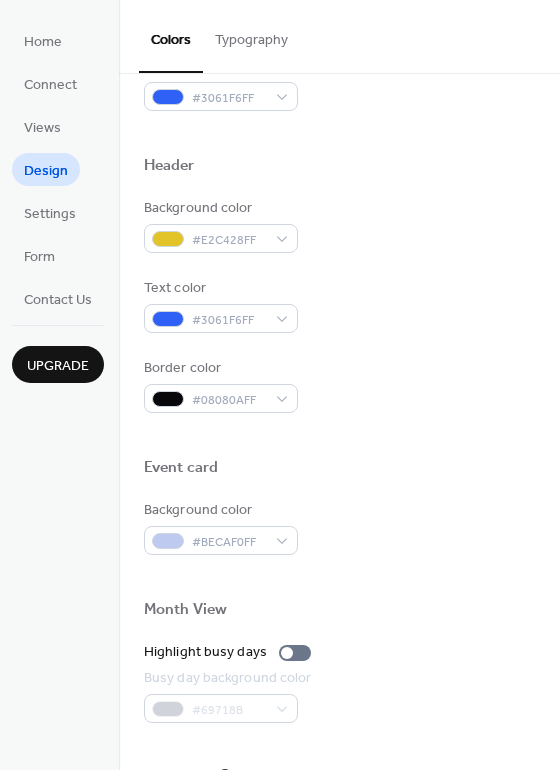 scroll, scrollTop: 663, scrollLeft: 0, axis: vertical 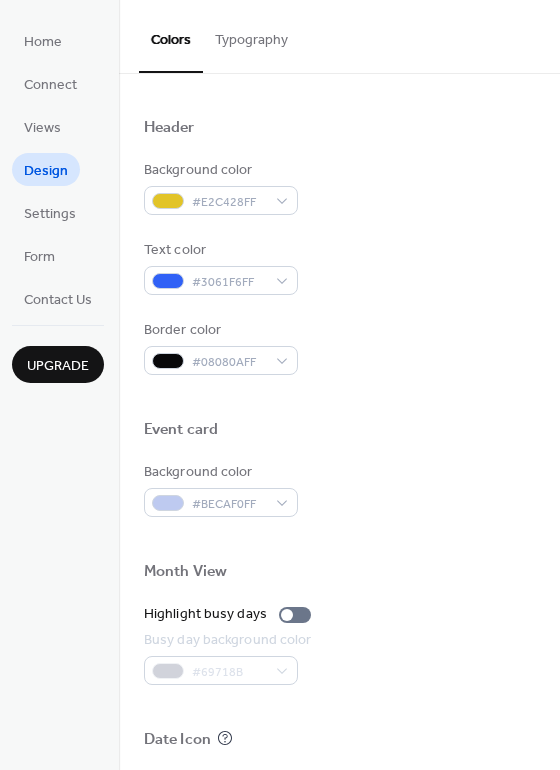 click on "#69718B" at bounding box center [230, 670] 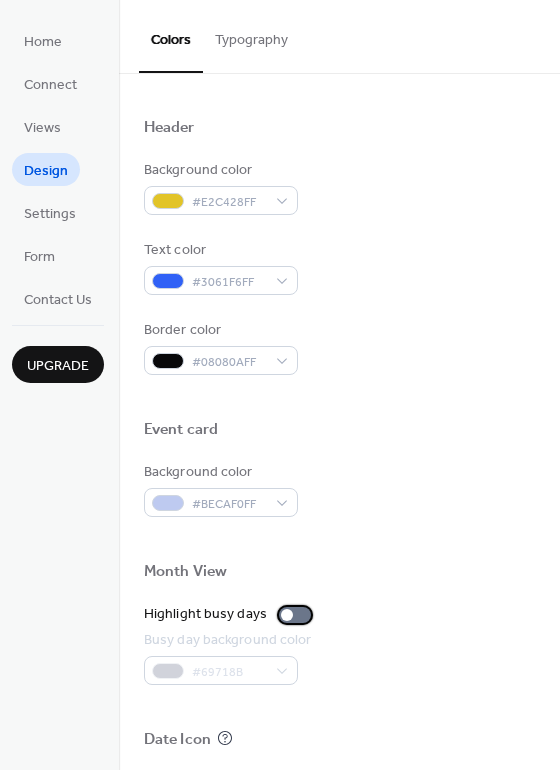 click at bounding box center (287, 615) 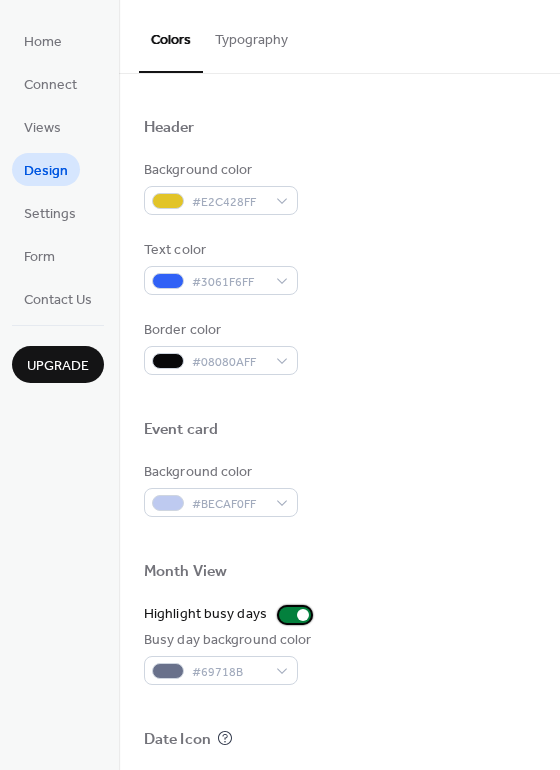 click at bounding box center [303, 615] 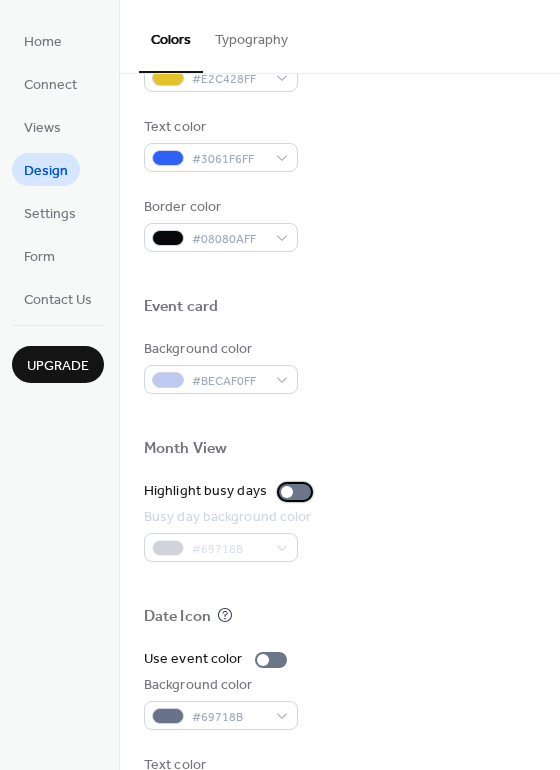 scroll, scrollTop: 855, scrollLeft: 0, axis: vertical 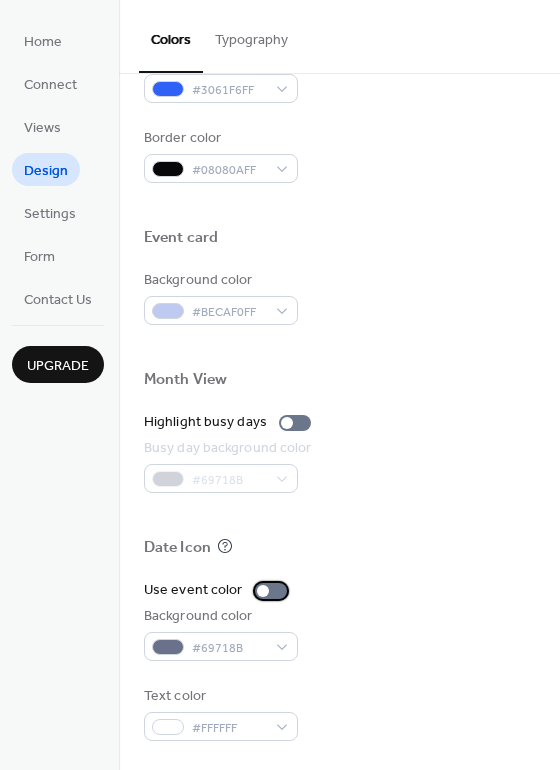 click at bounding box center (263, 591) 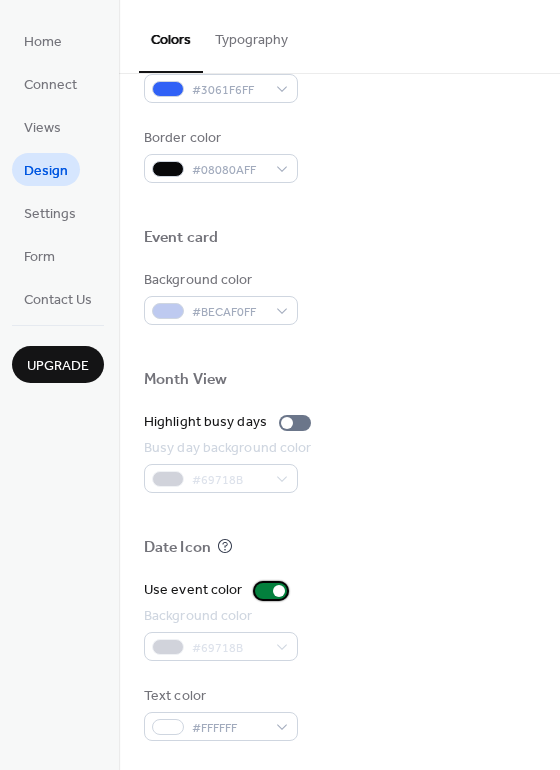 click at bounding box center (279, 591) 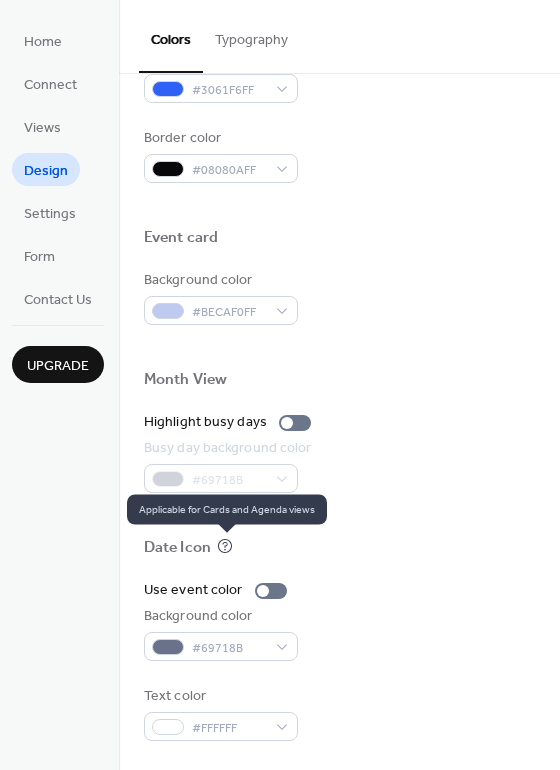 click 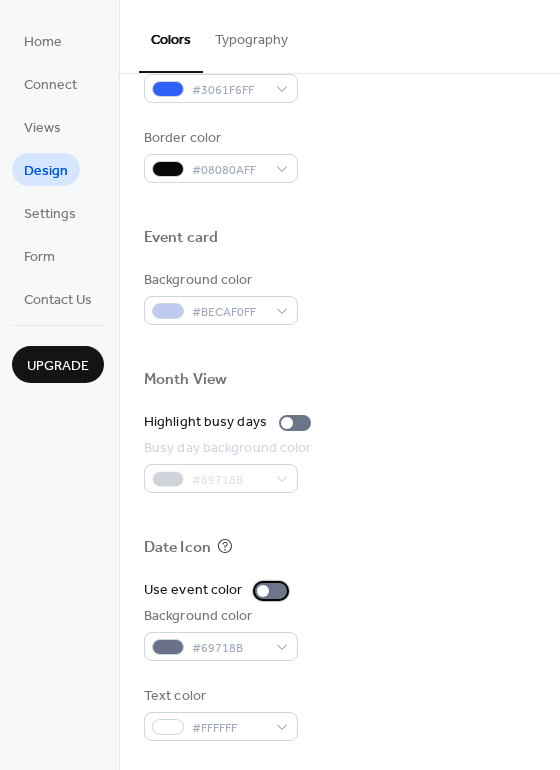 click at bounding box center (263, 591) 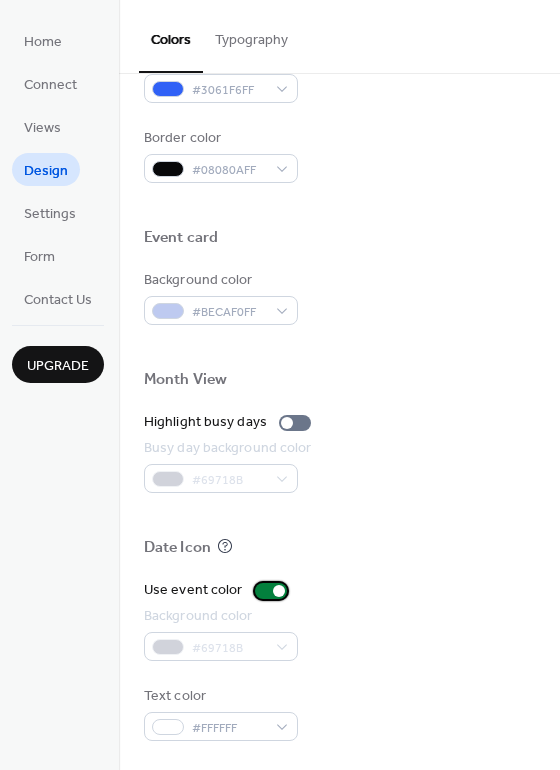 click at bounding box center [279, 591] 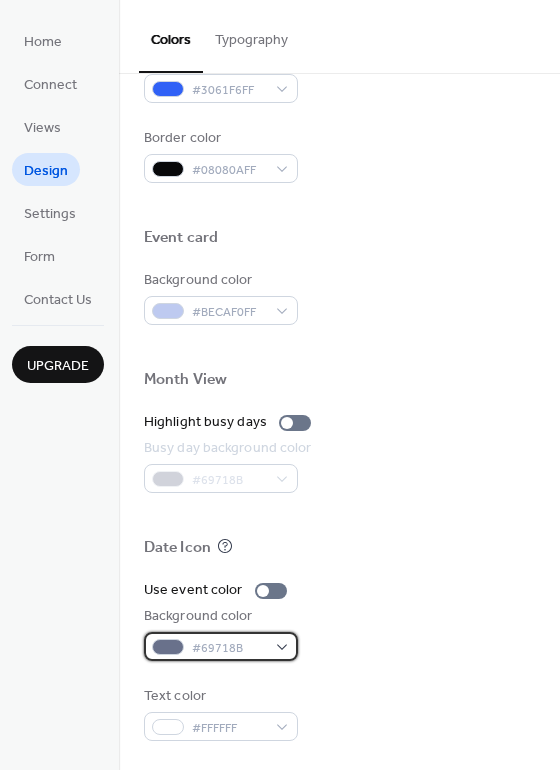 click on "#69718B" at bounding box center [221, 646] 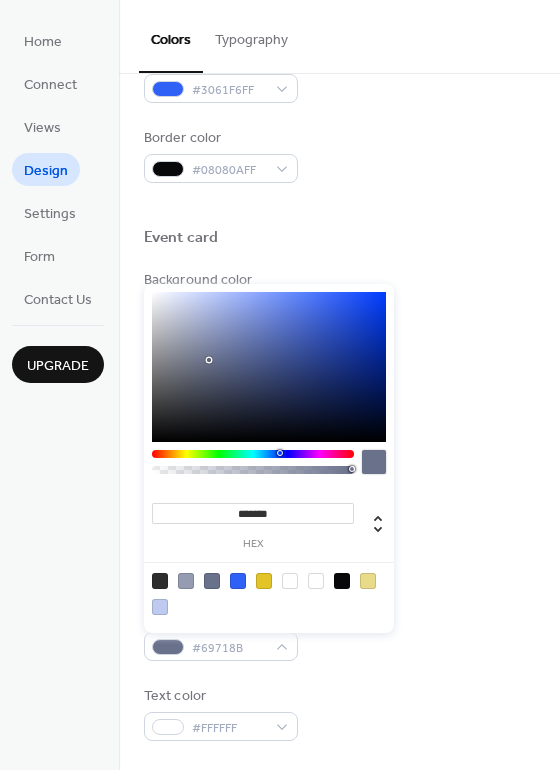click at bounding box center [160, 607] 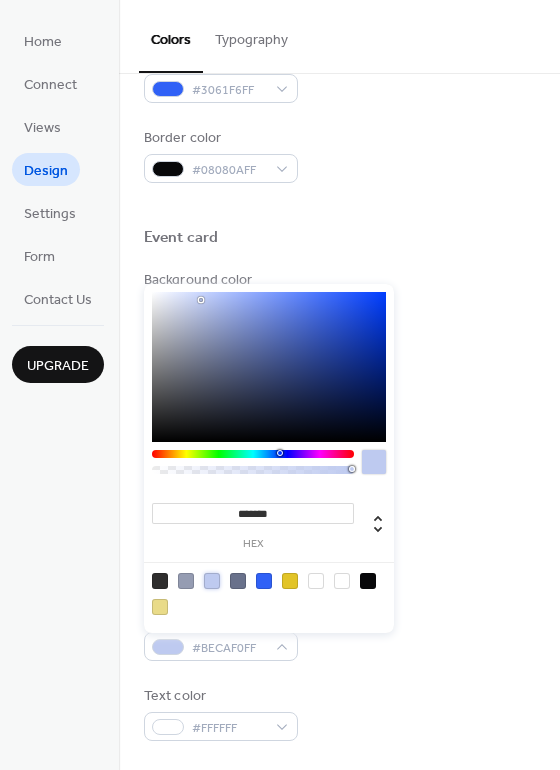 click on "Text color #FFFFFF" at bounding box center [339, 713] 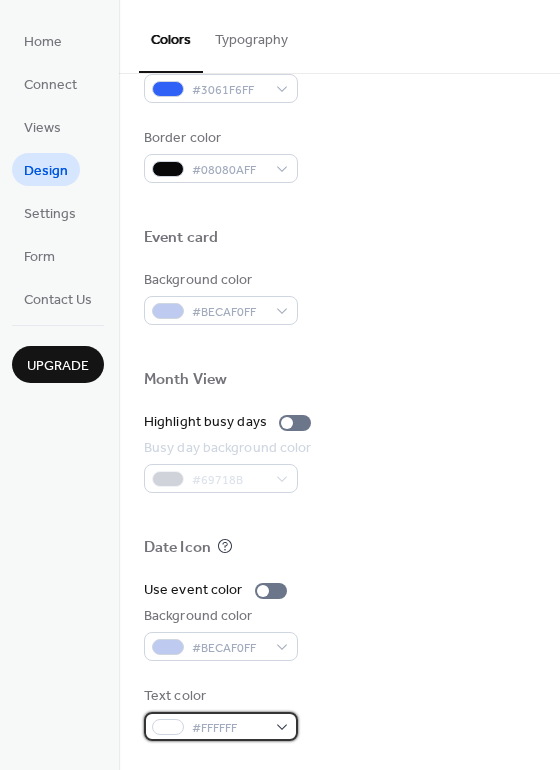 click on "#FFFFFF" at bounding box center [221, 726] 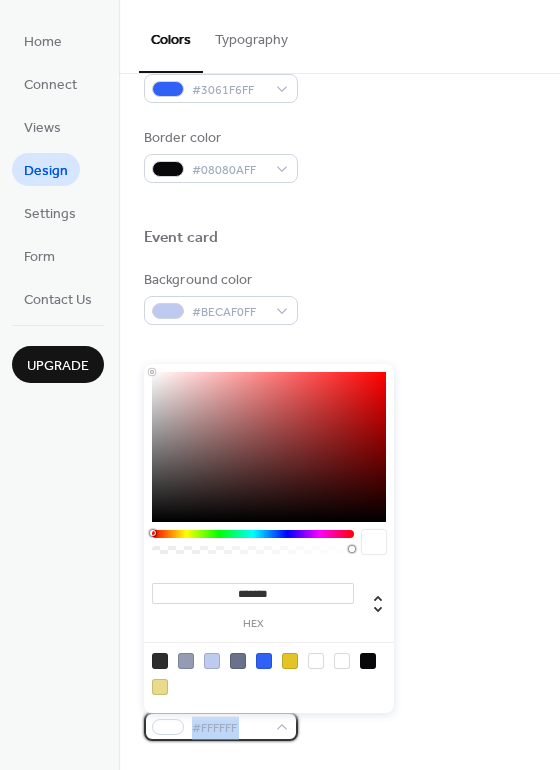 drag, startPoint x: 278, startPoint y: 725, endPoint x: 262, endPoint y: 659, distance: 67.911705 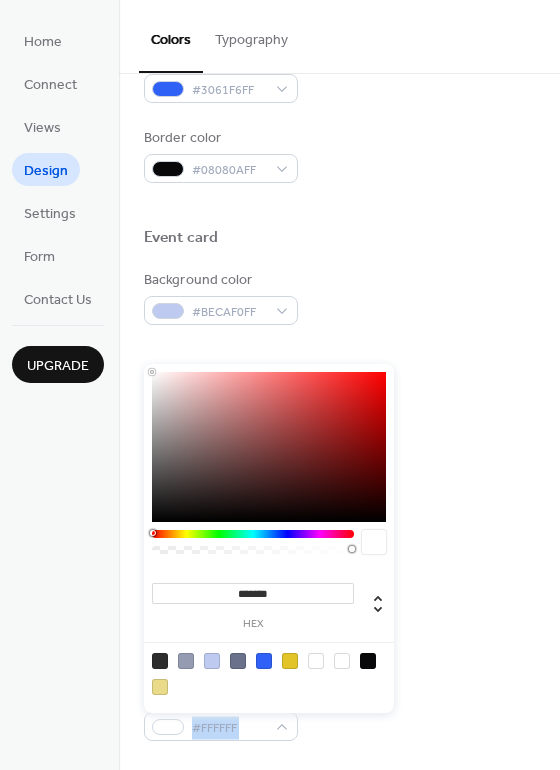 click at bounding box center (264, 661) 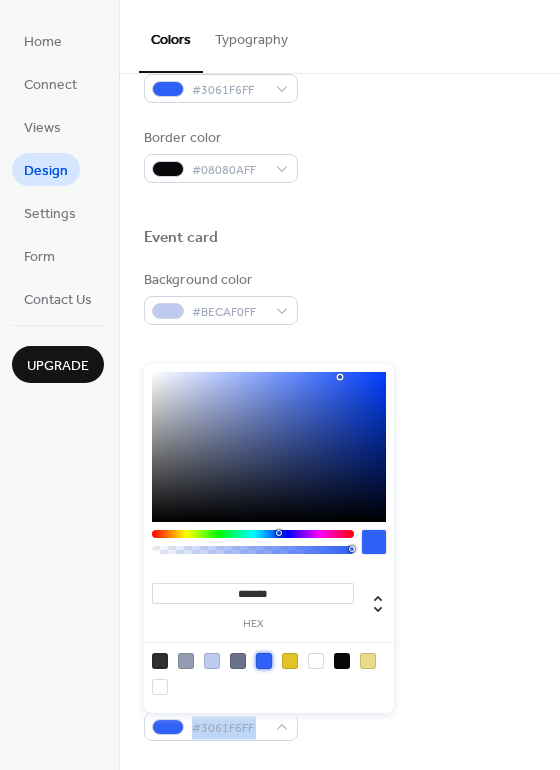 click on "Text color #3061F6FF" at bounding box center (339, 713) 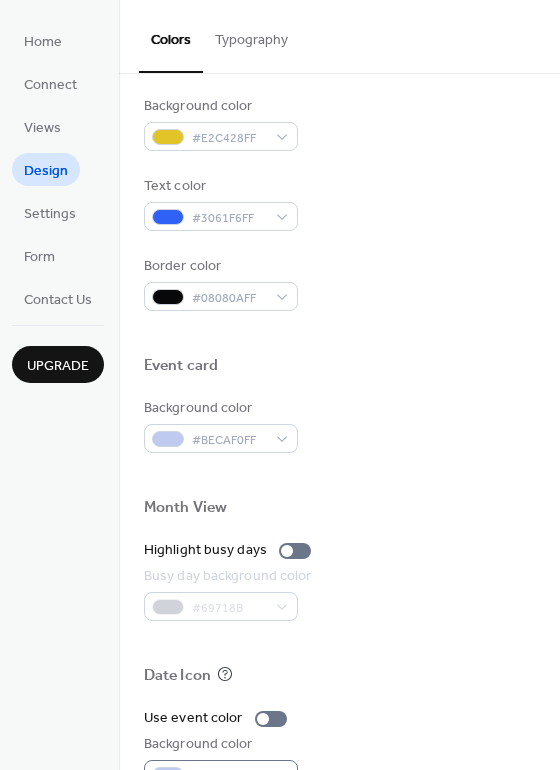 scroll, scrollTop: 855, scrollLeft: 0, axis: vertical 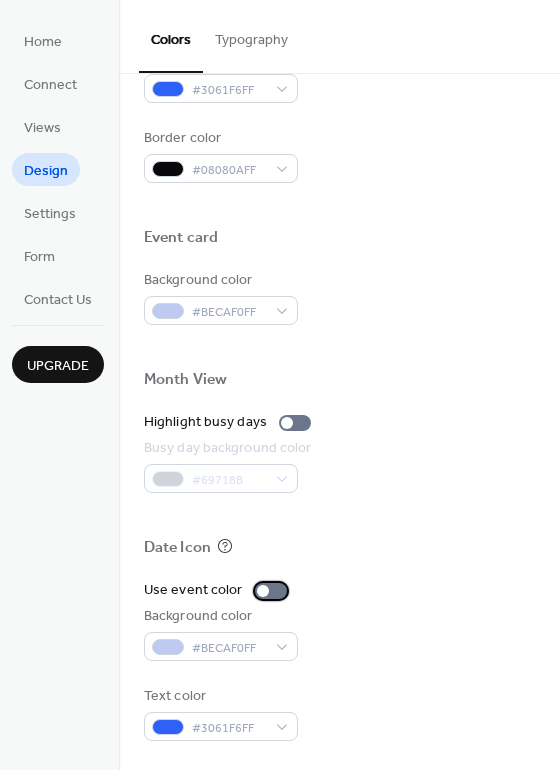 click at bounding box center [263, 591] 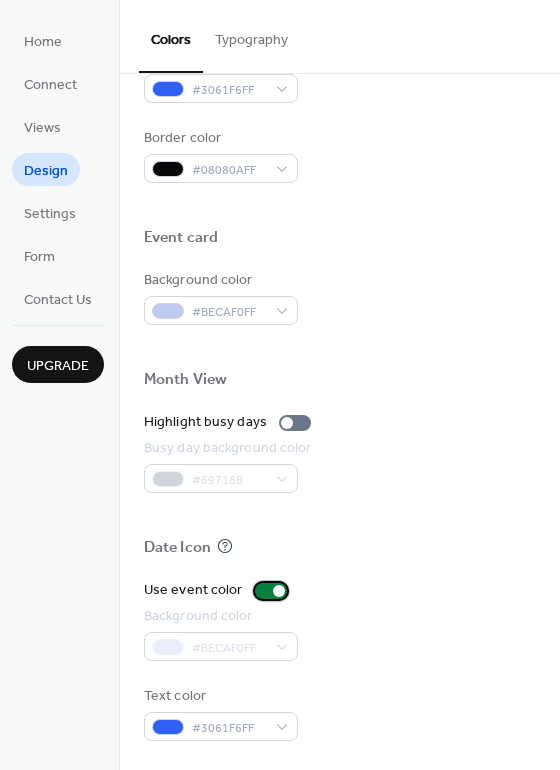 click at bounding box center (279, 591) 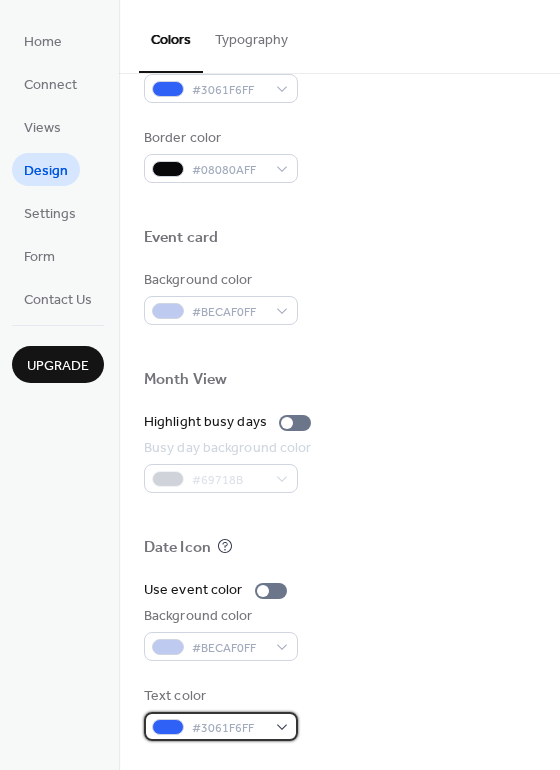 click on "#3061F6FF" at bounding box center (221, 726) 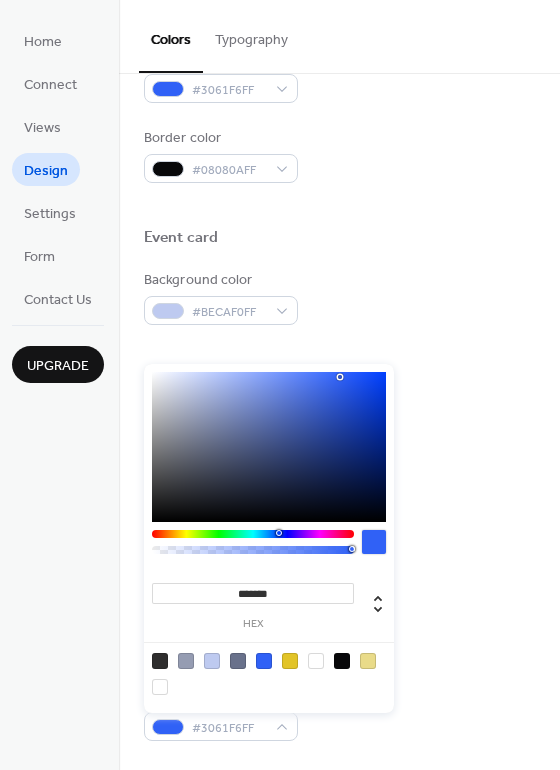 click at bounding box center [290, 661] 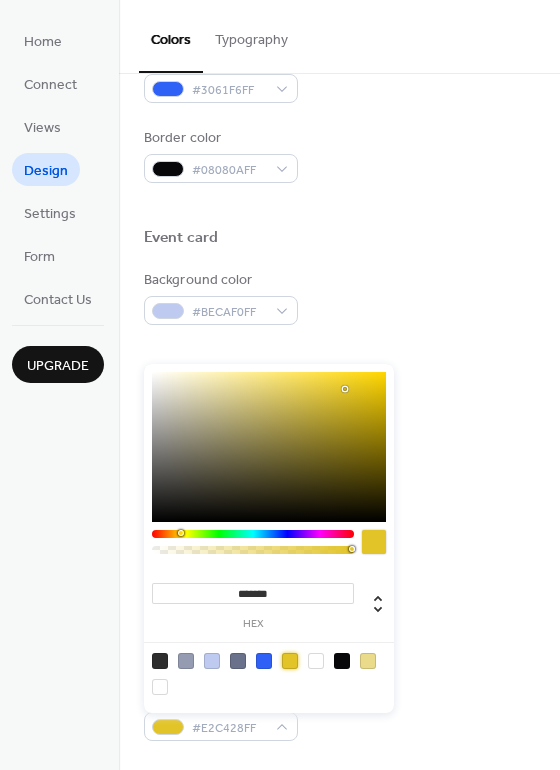 click at bounding box center (290, 661) 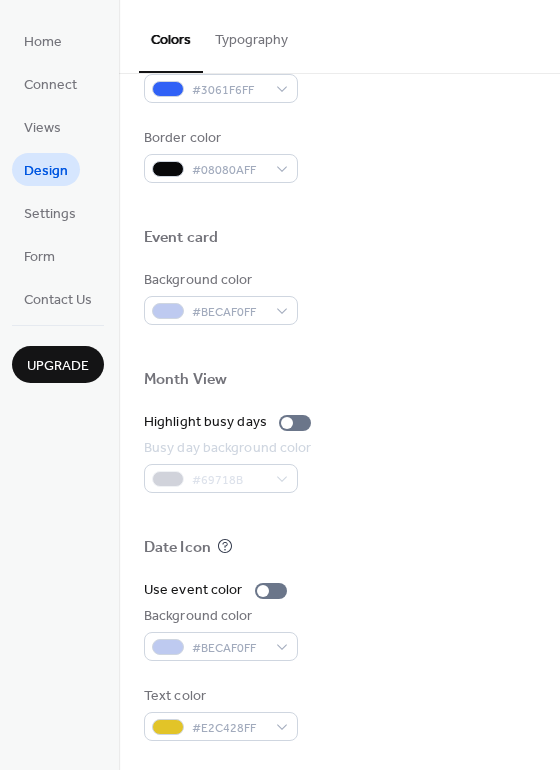 click on "Text color #E2C428FF" at bounding box center [339, 713] 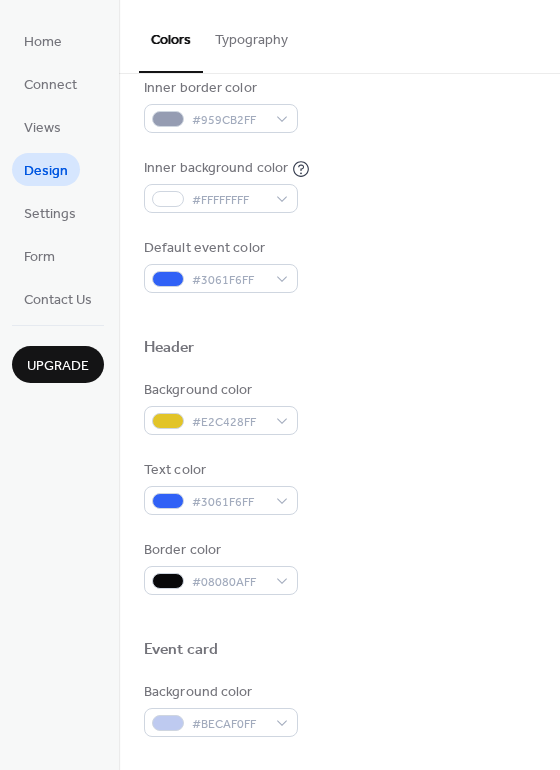 scroll, scrollTop: 0, scrollLeft: 0, axis: both 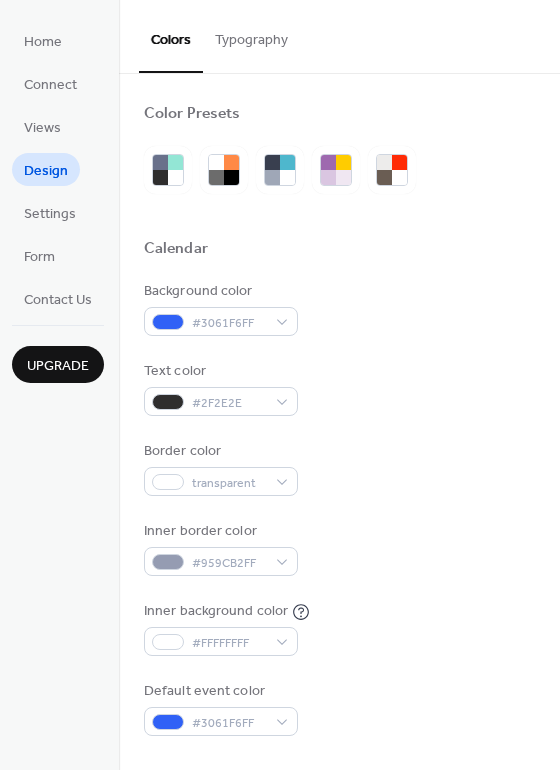 click on "Typography" at bounding box center [251, 35] 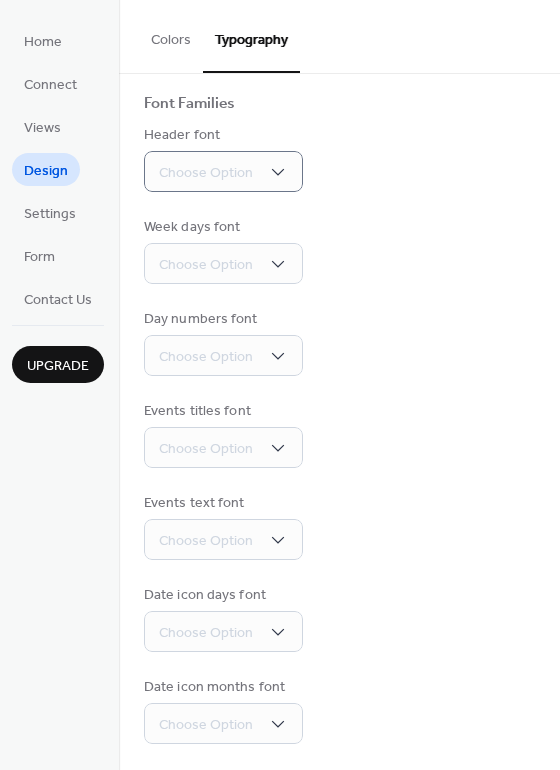 scroll, scrollTop: 131, scrollLeft: 0, axis: vertical 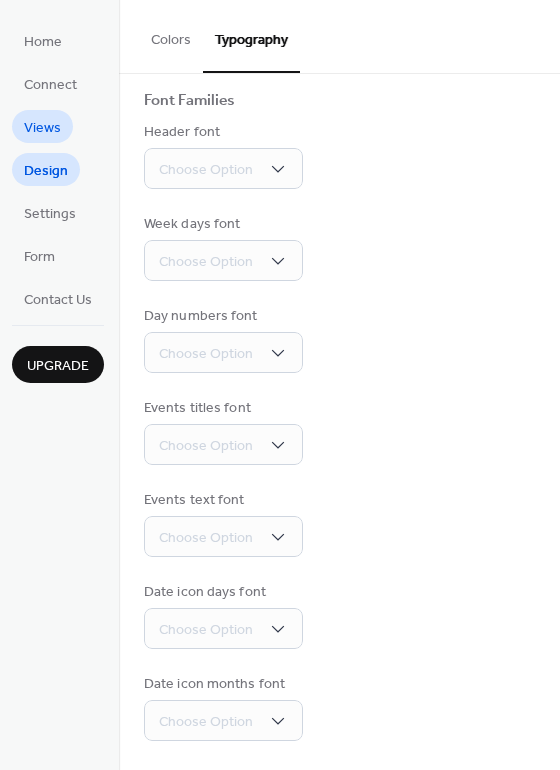 click on "Views" at bounding box center [42, 128] 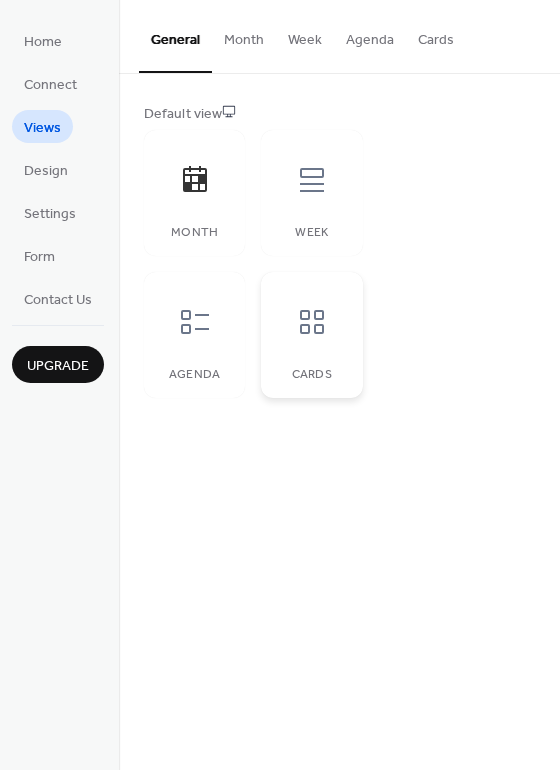 click 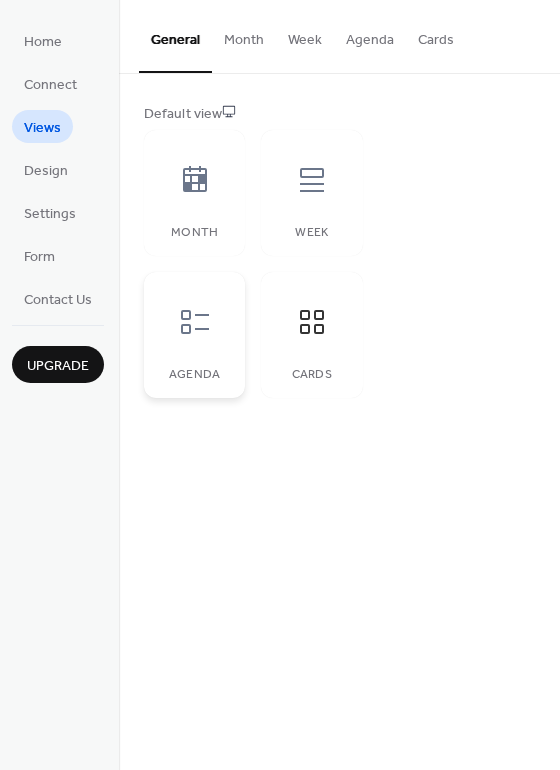 click 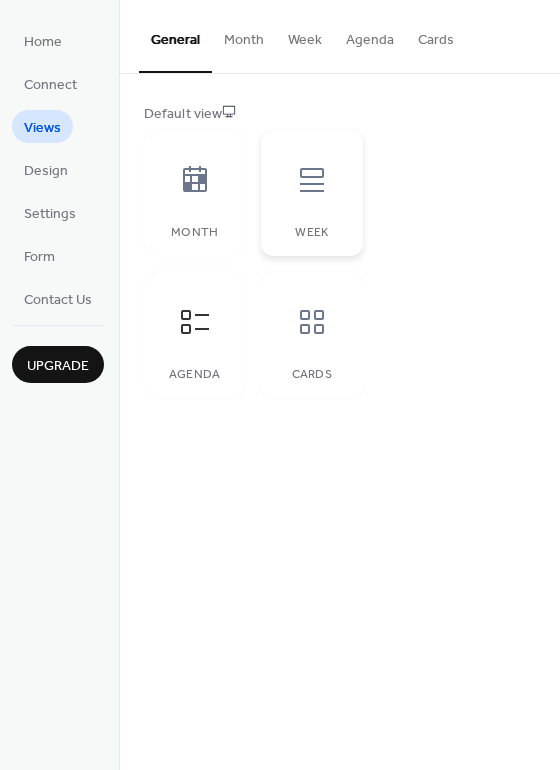 click 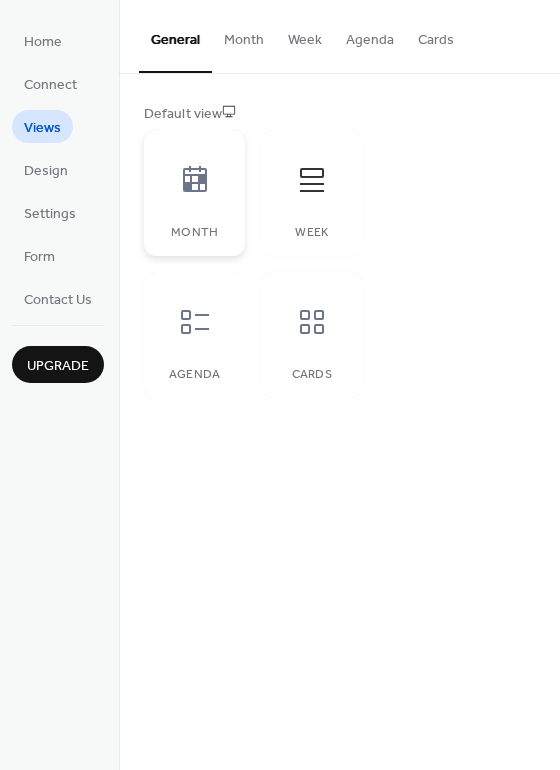 click 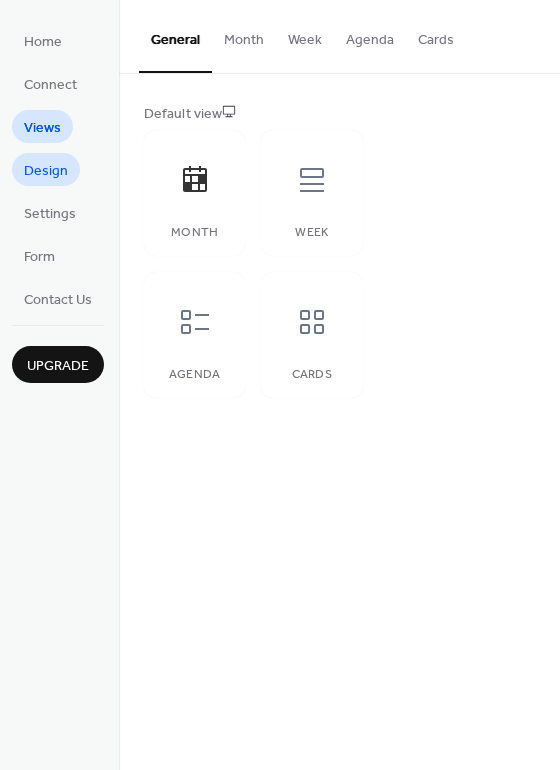 click on "Design" at bounding box center (46, 171) 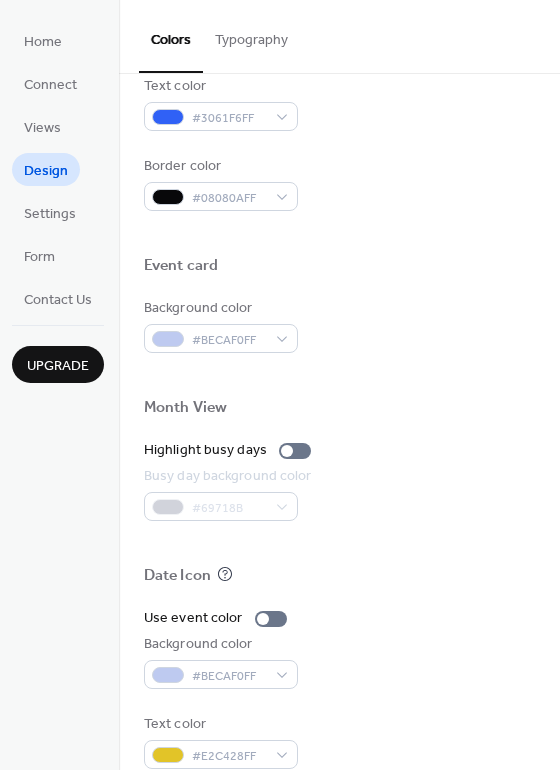 scroll, scrollTop: 855, scrollLeft: 0, axis: vertical 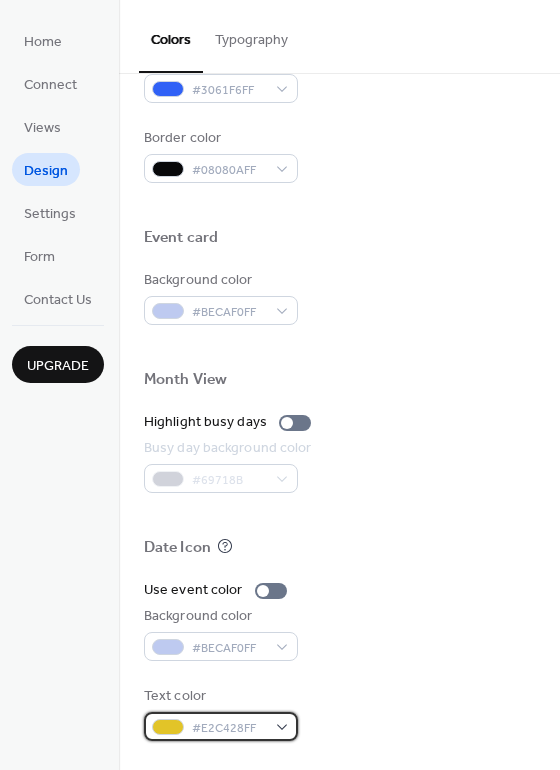 click on "#E2C428FF" at bounding box center (221, 726) 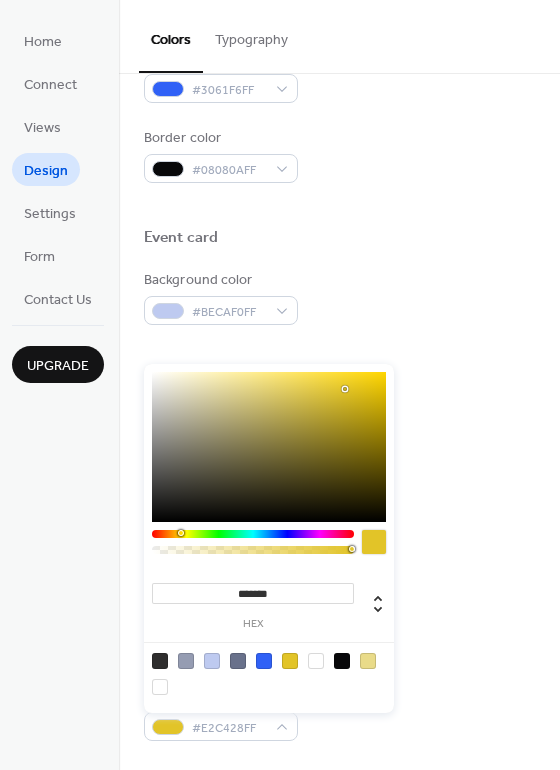 click at bounding box center (264, 661) 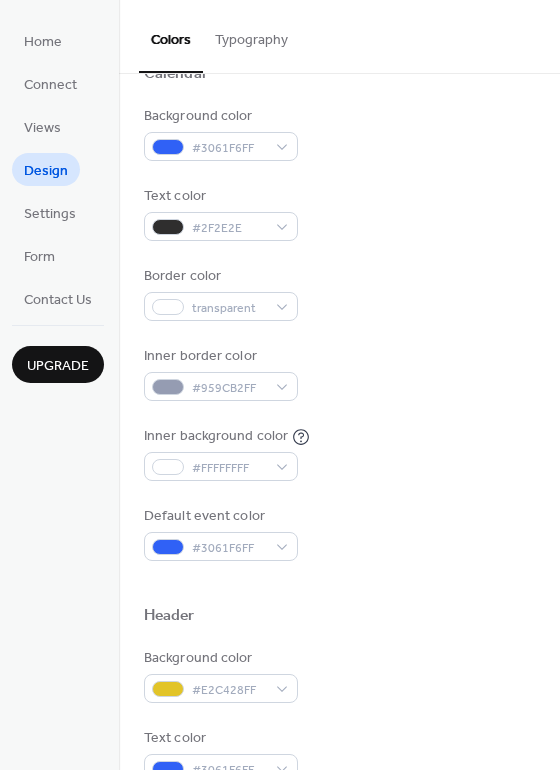 scroll, scrollTop: 172, scrollLeft: 0, axis: vertical 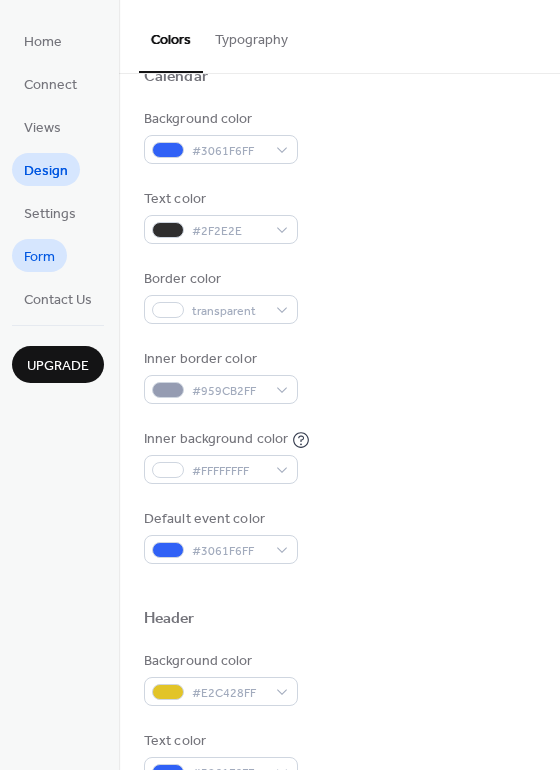 click on "Form" at bounding box center (39, 257) 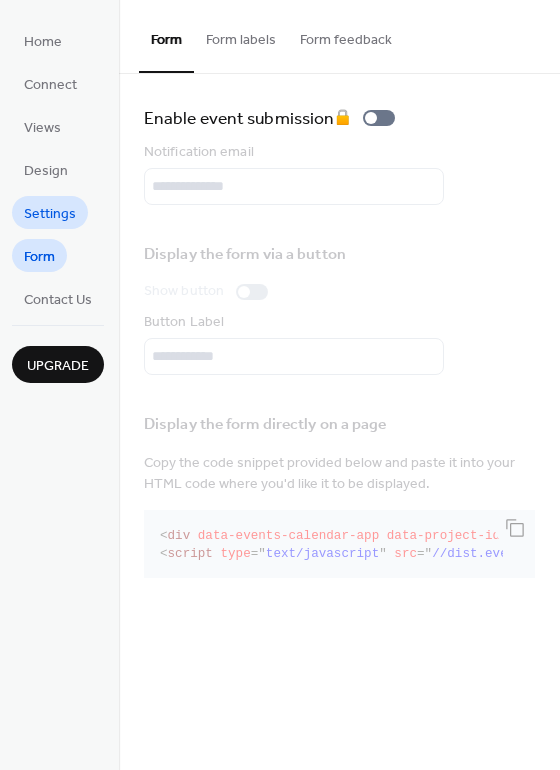 click on "Settings" at bounding box center (50, 214) 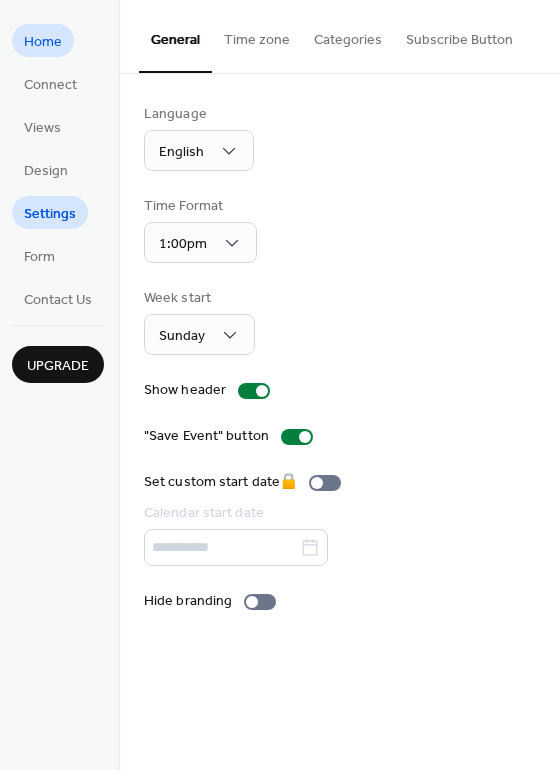 click on "Home" at bounding box center [43, 42] 